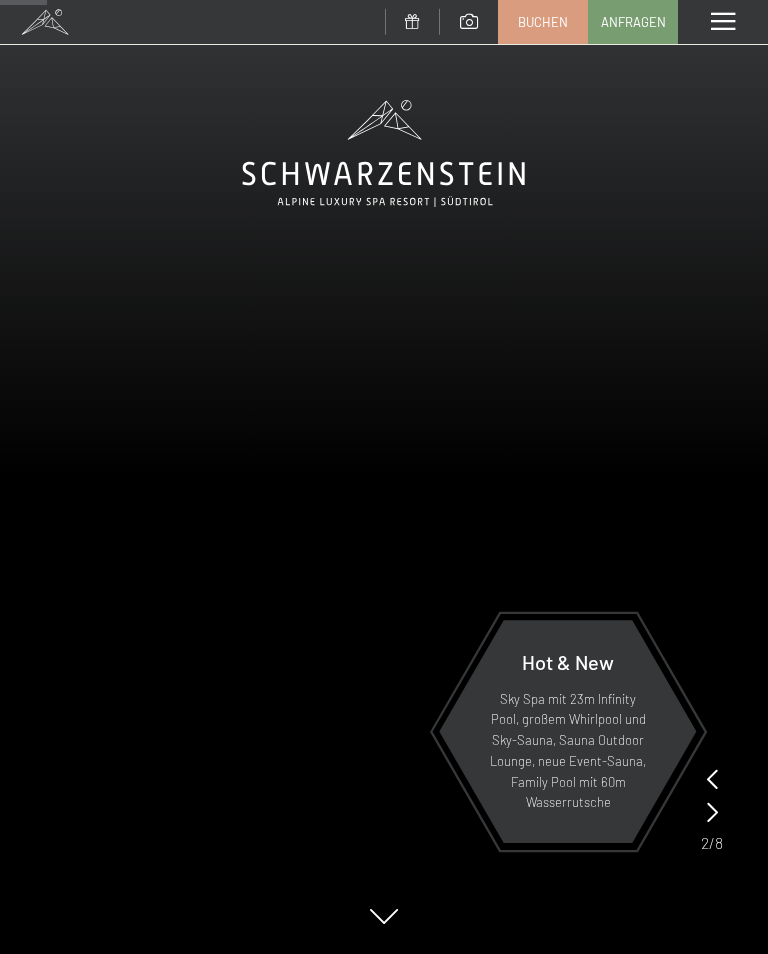 scroll, scrollTop: 329, scrollLeft: 0, axis: vertical 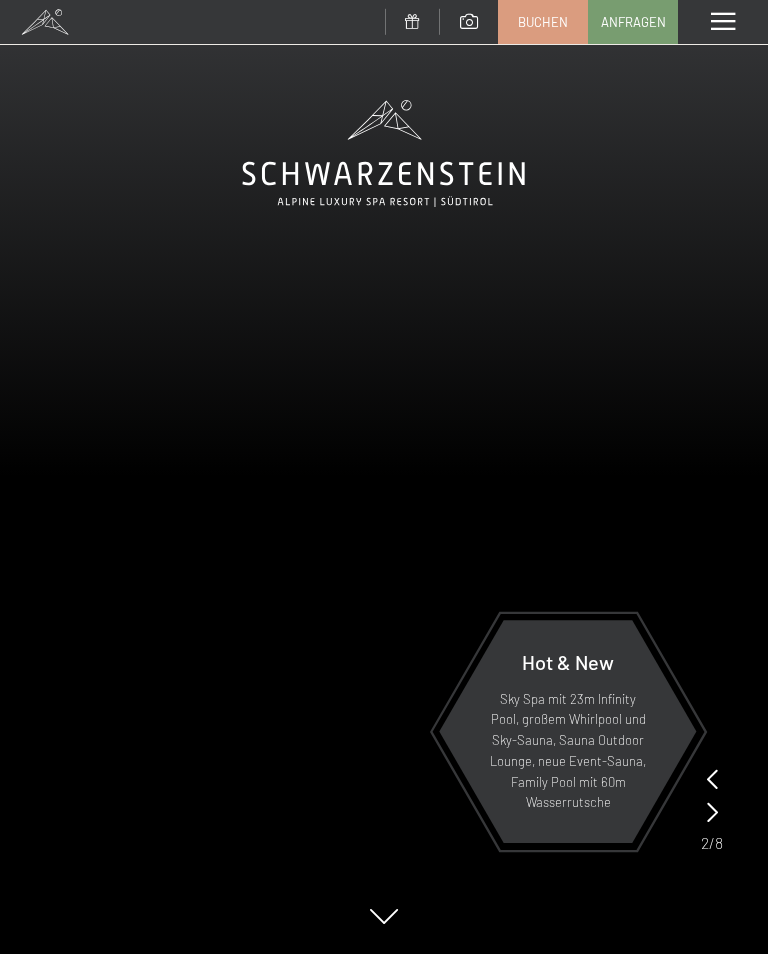 click at bounding box center [723, 22] 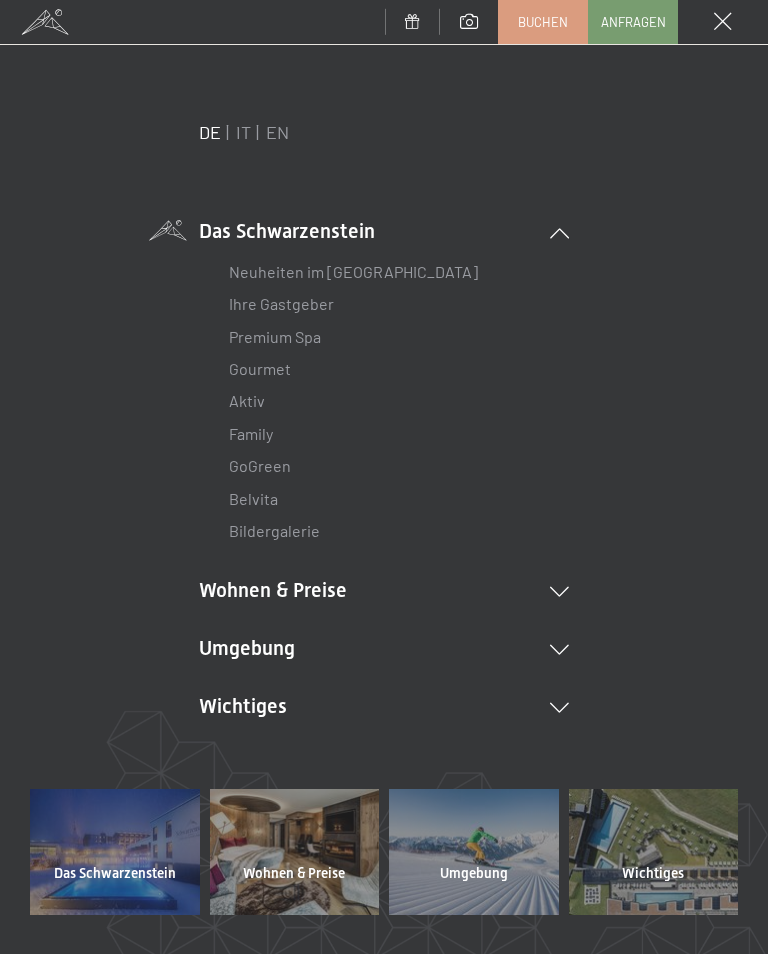 click at bounding box center [559, 592] 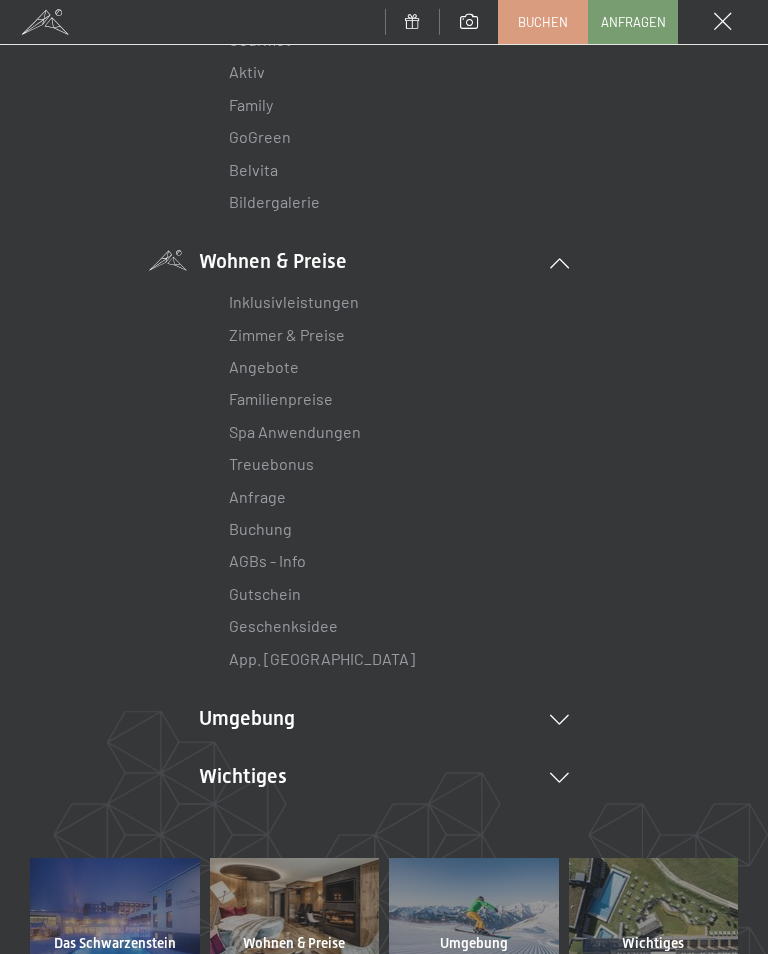 scroll, scrollTop: 330, scrollLeft: 0, axis: vertical 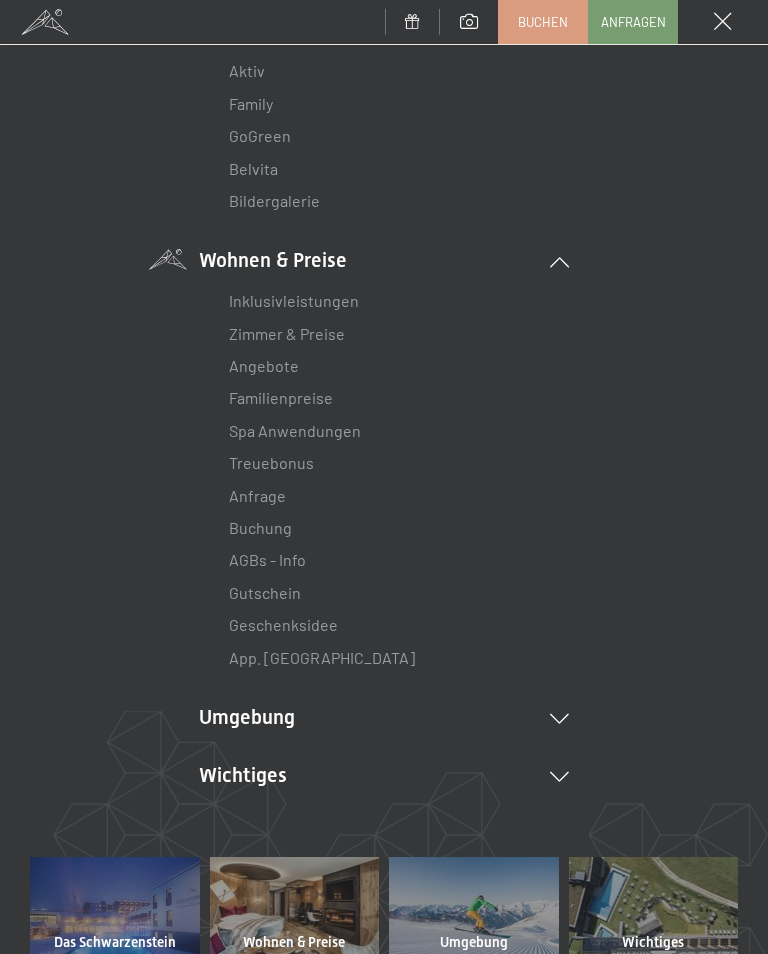 click on "Angebote" at bounding box center (264, 365) 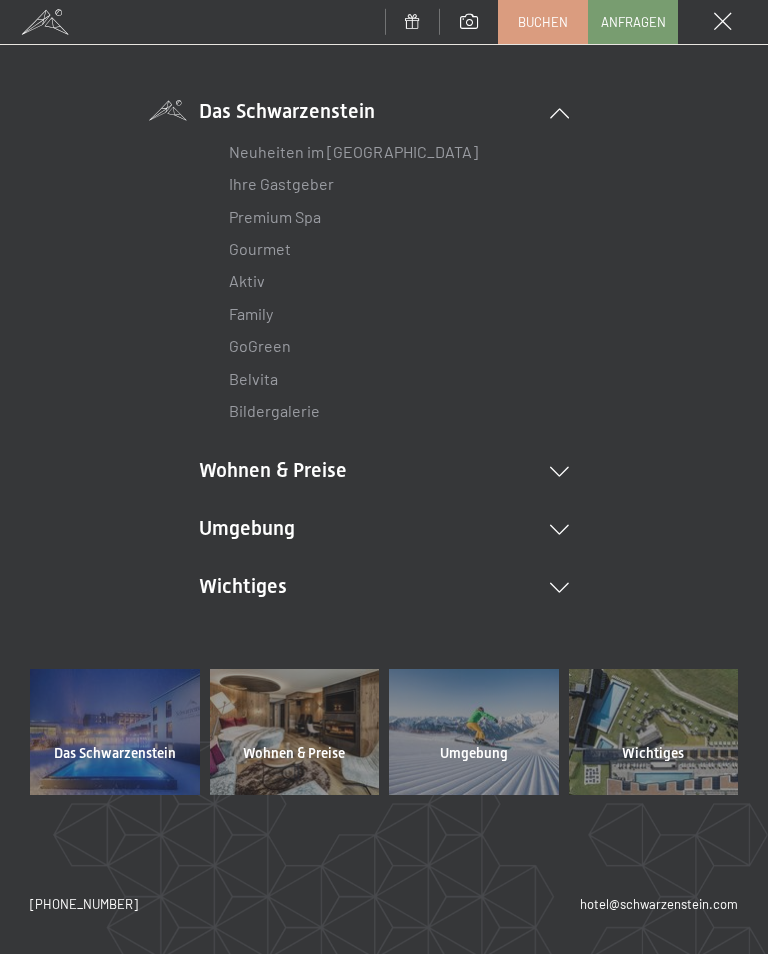 scroll, scrollTop: 116, scrollLeft: 0, axis: vertical 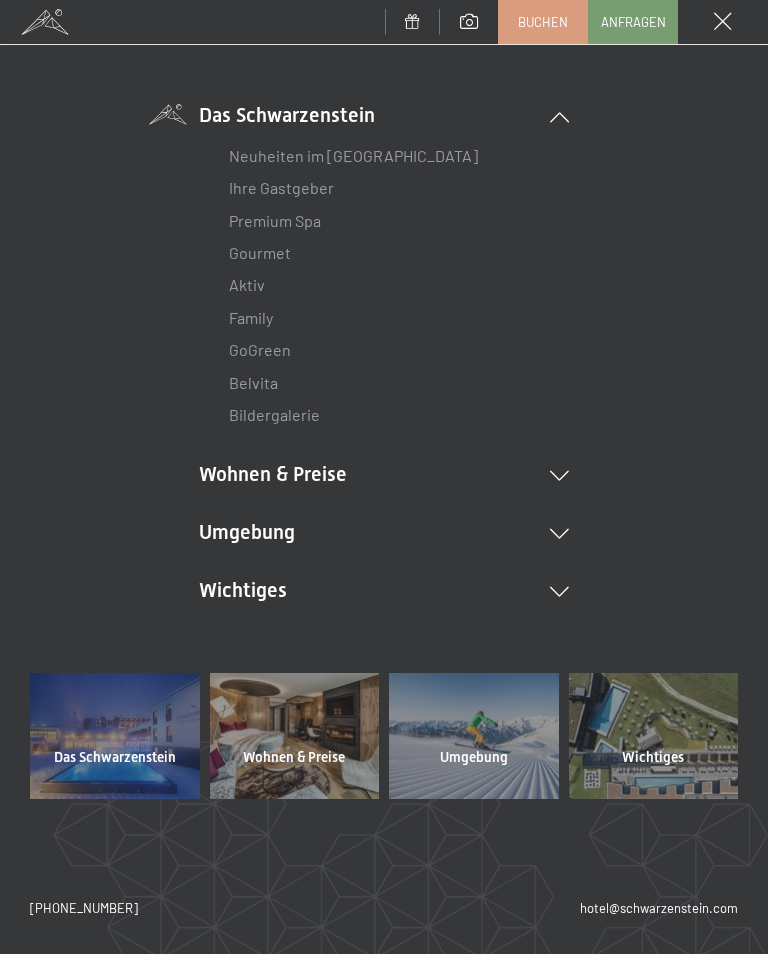 click at bounding box center (295, 736) 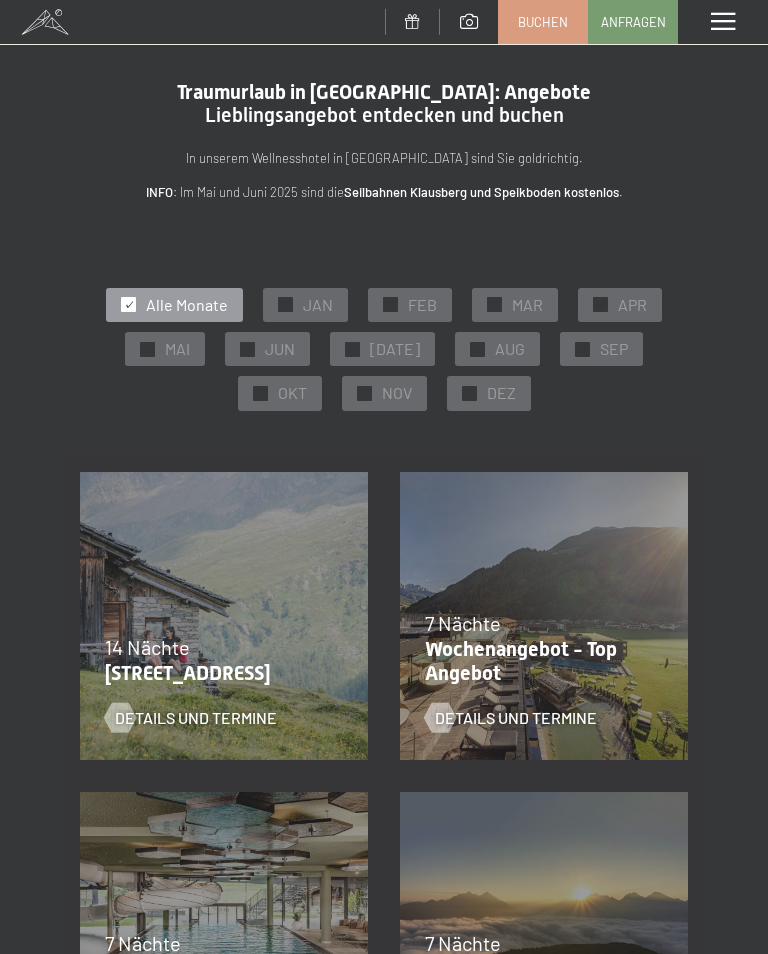 scroll, scrollTop: 0, scrollLeft: 0, axis: both 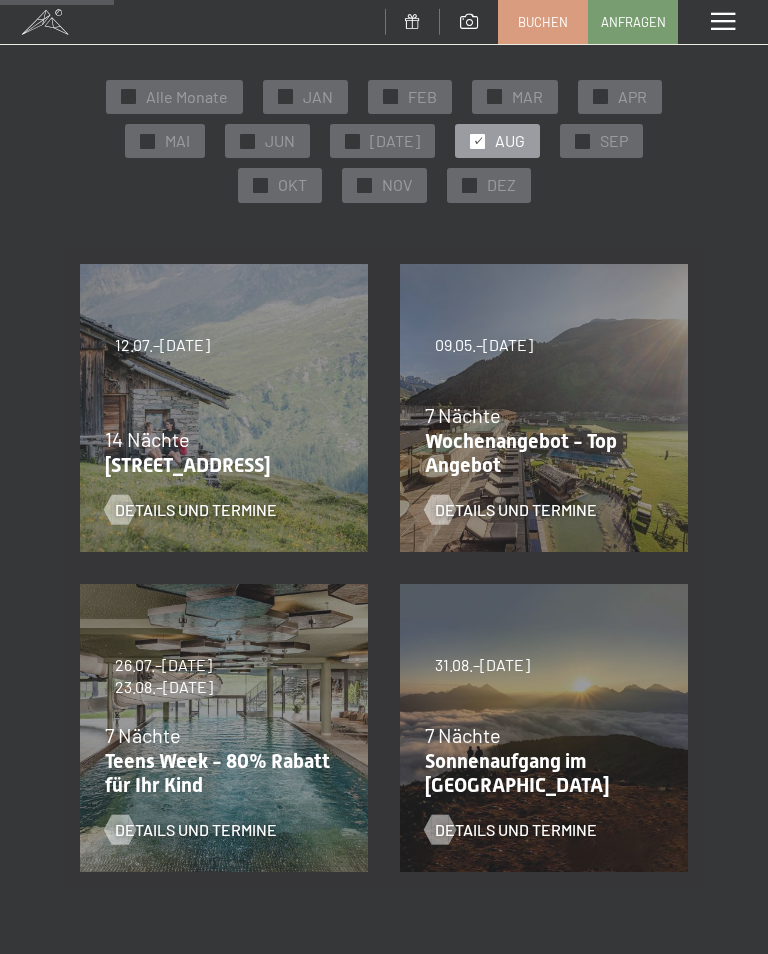 click on "31.08.–14.09.2025" at bounding box center (482, 665) 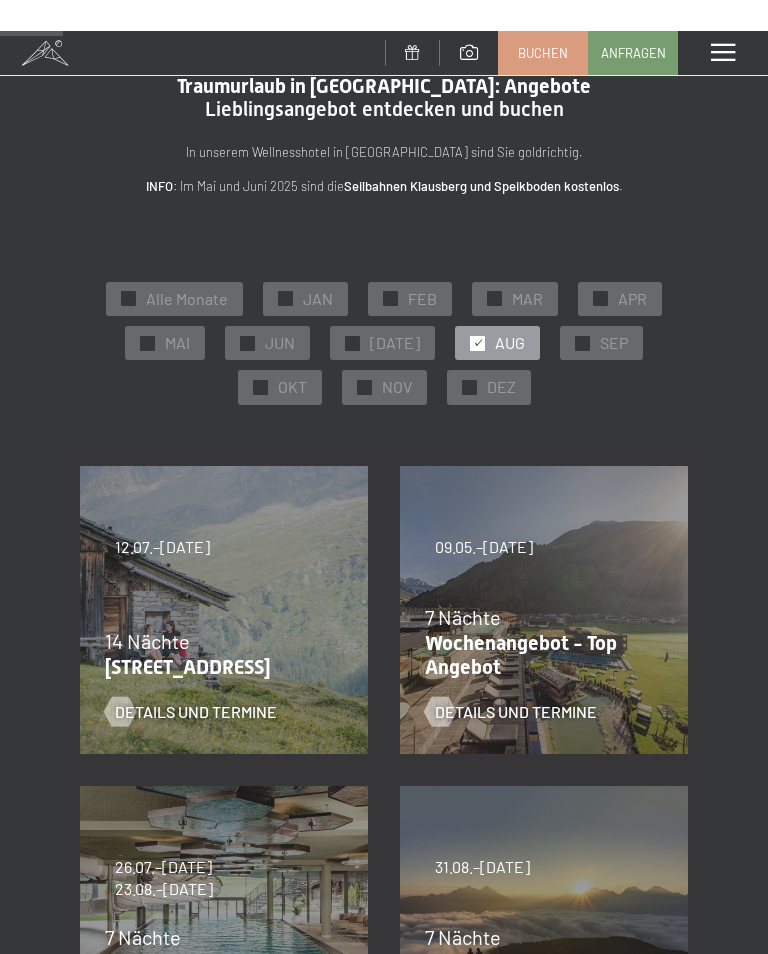 scroll, scrollTop: 0, scrollLeft: 0, axis: both 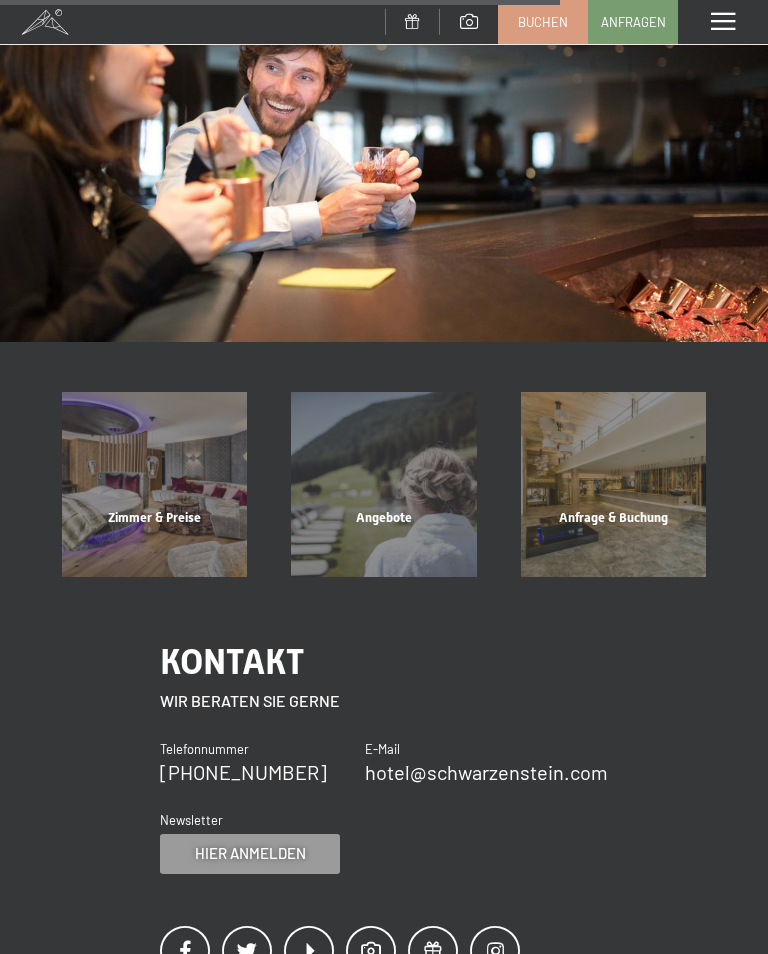 click on "Zimmer & Preise" at bounding box center [154, 543] 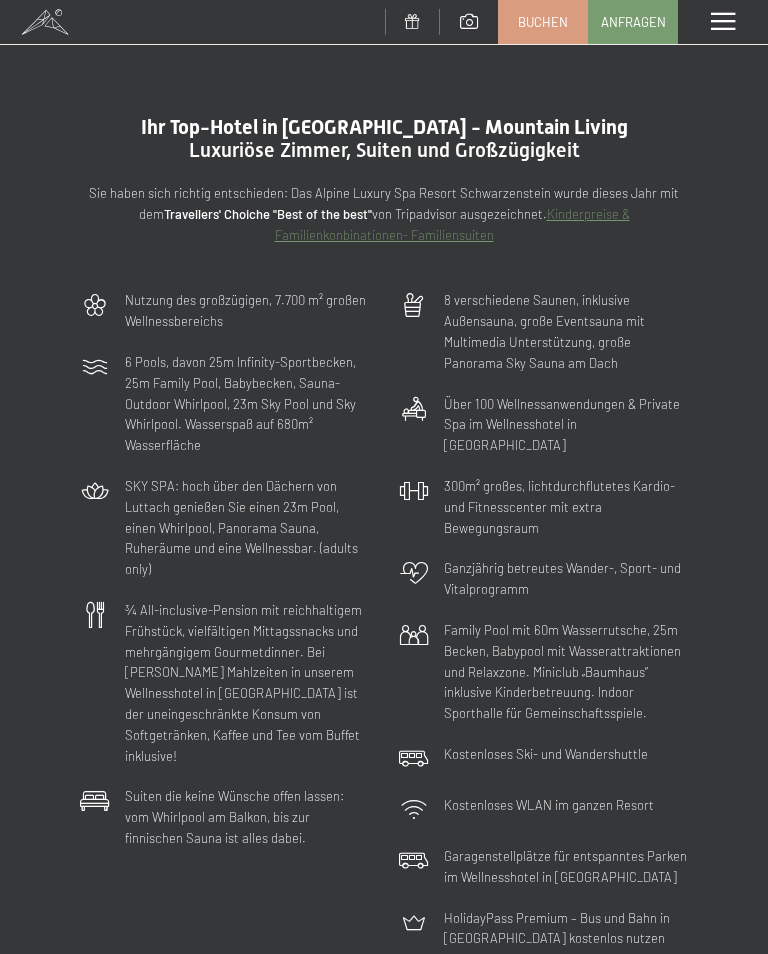 scroll, scrollTop: 0, scrollLeft: 0, axis: both 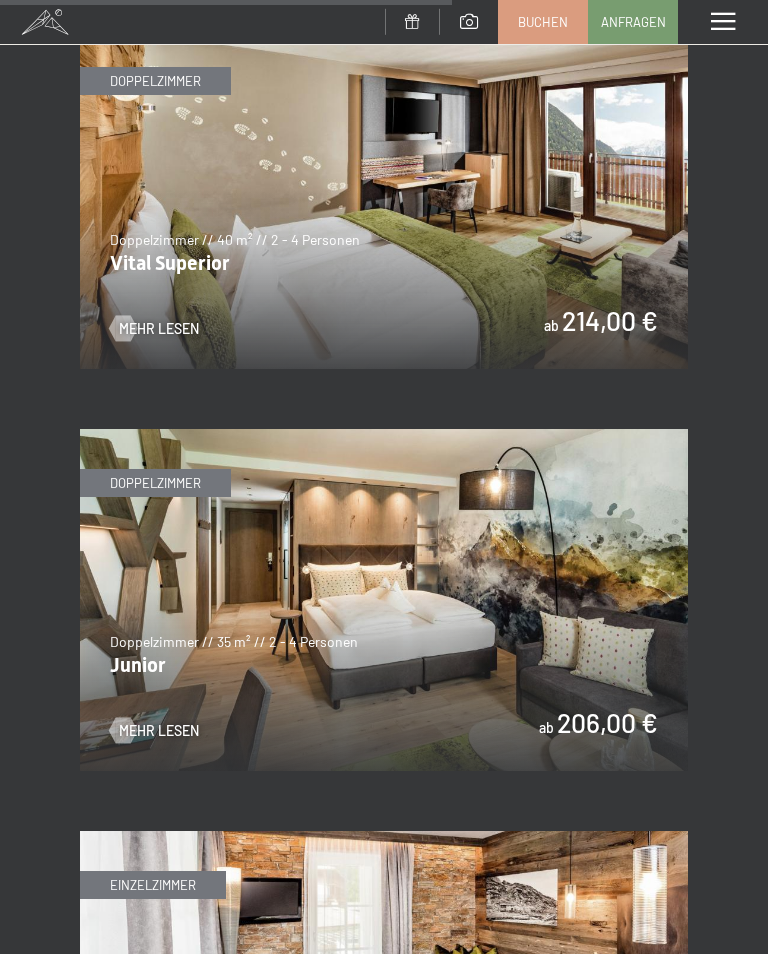 click at bounding box center [384, 600] 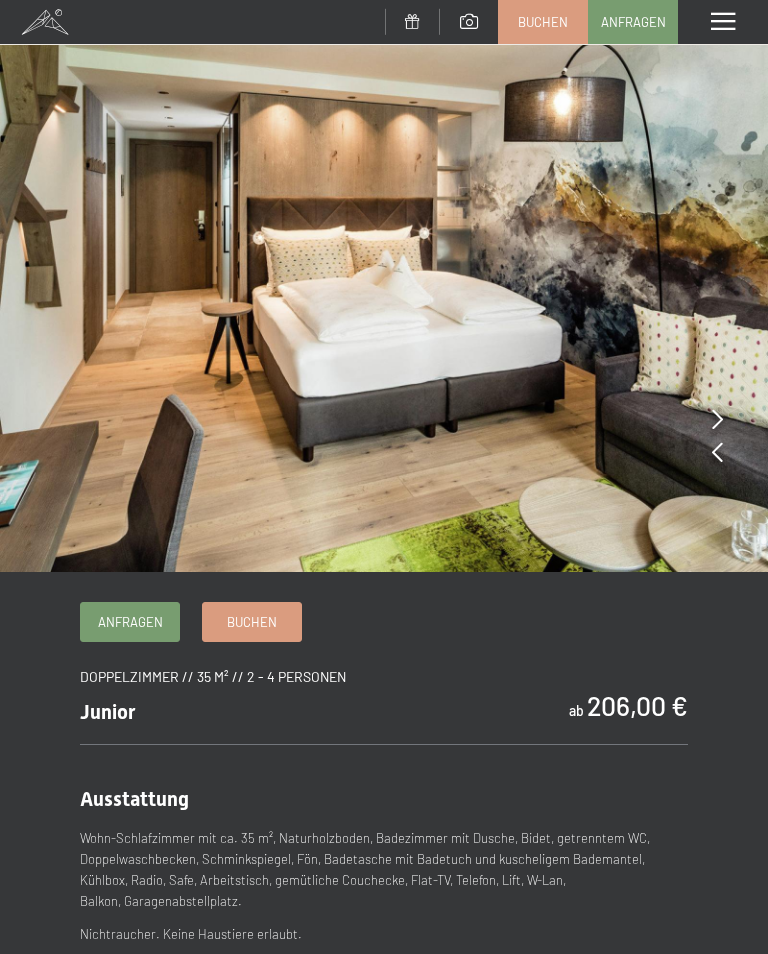 scroll, scrollTop: 0, scrollLeft: 0, axis: both 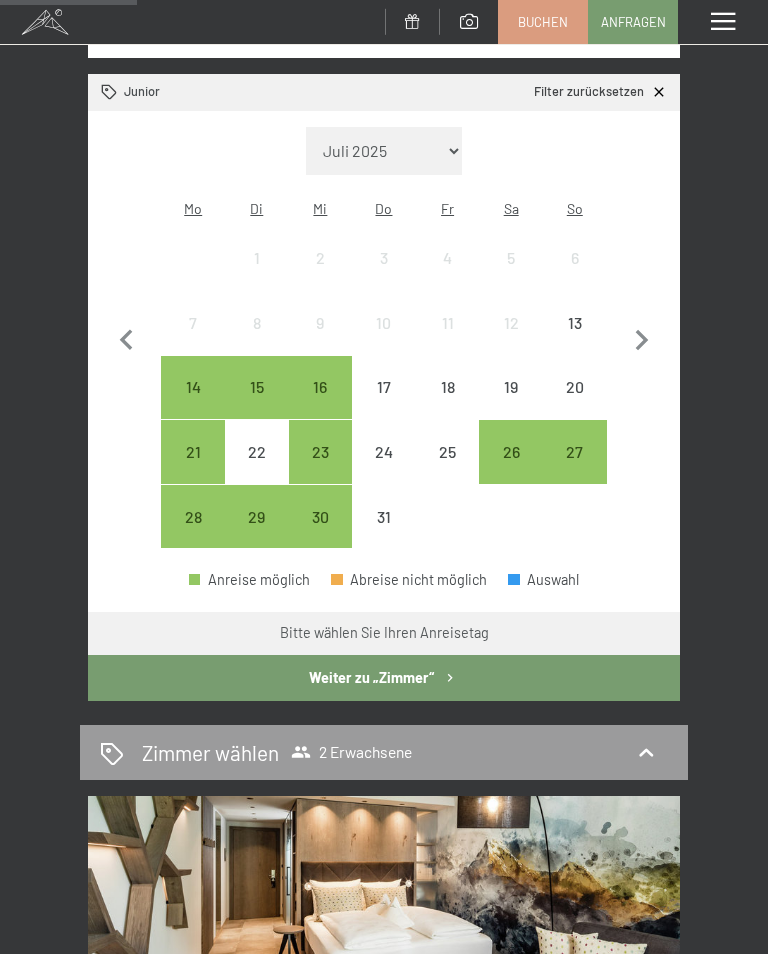 click 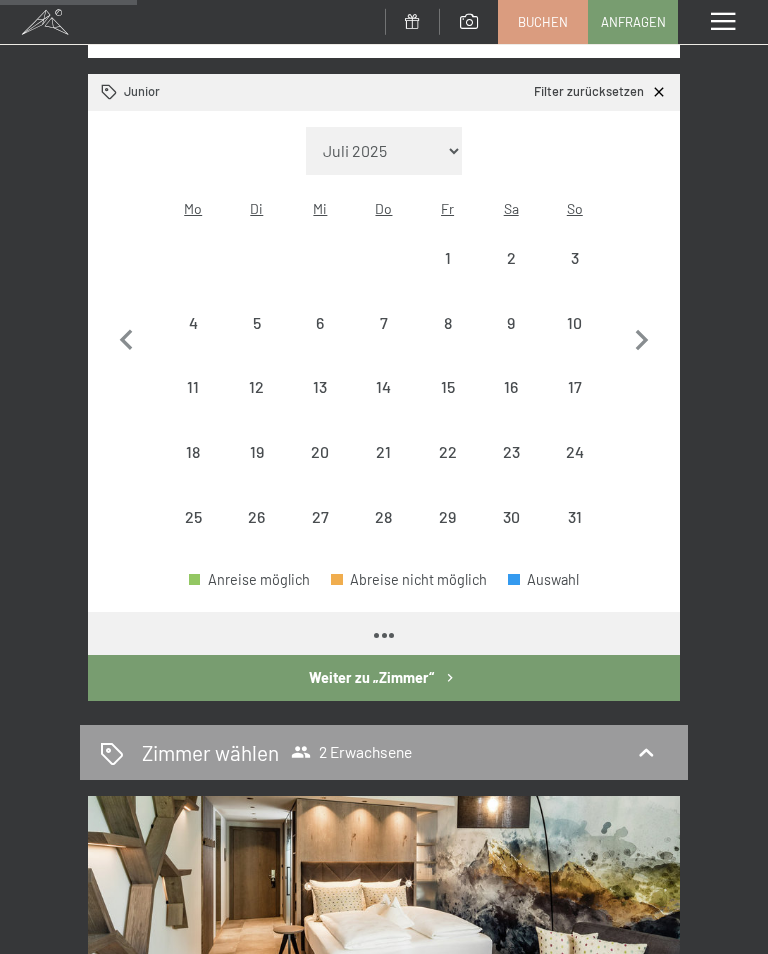 select on "2025-08-01" 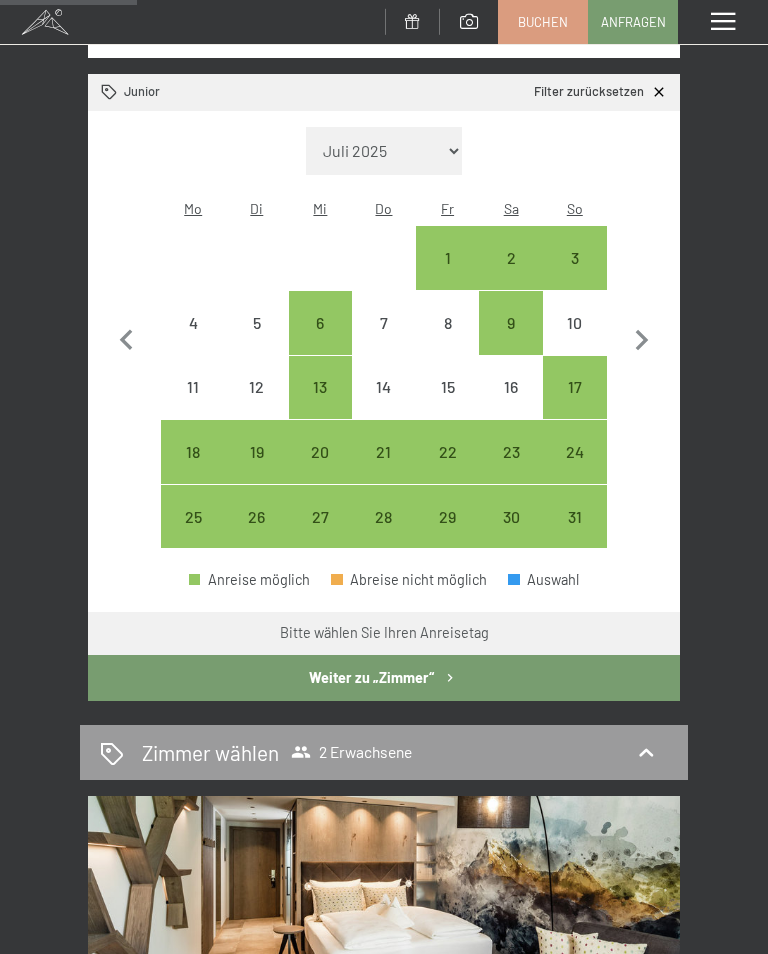 click on "Reisedaten Belegung 2 Erwachsene  Erwachsene 1 2 3 4 Kinder 0 1 2 3   Zimmer hinzufügen Junior Filter zurücksetzen   Monat/Jahr Juli 2025 August 2025 September 2025 Oktober 2025 November 2025 Dezember 2025 Januar 2026 Februar 2026 März 2026 April 2026 Mai 2026 Juni 2026 Juli 2026 August 2026 September 2026 Oktober 2026 November 2026 Dezember 2026 Januar 2027 Februar 2027 März 2027 April 2027 Mai 2027 Juni 2027 Juli 2027 Mo Di Mi Do Fr Sa So 1 2 3 4 5 6 7 8 9 10 11 12 13 14 15 16 17 18 19 20 21 22 23 24 25 26 27 28 29 30 31 Anreise möglich Abreise nicht möglich Auswahl Bitte wählen Sie Ihren Anreisetag Weiter zu „Zimmer“    Zimmer wählen 2 Erwachsene  Junior Belegung : 2 bis 4 Personen Größe : 35  m² Nichtraucher. Keine Haustiere erlaubt. Details Verfügbarkeit prüfen Powered by HGV Persönliche Daten Zusammen­fassung" at bounding box center [384, 709] 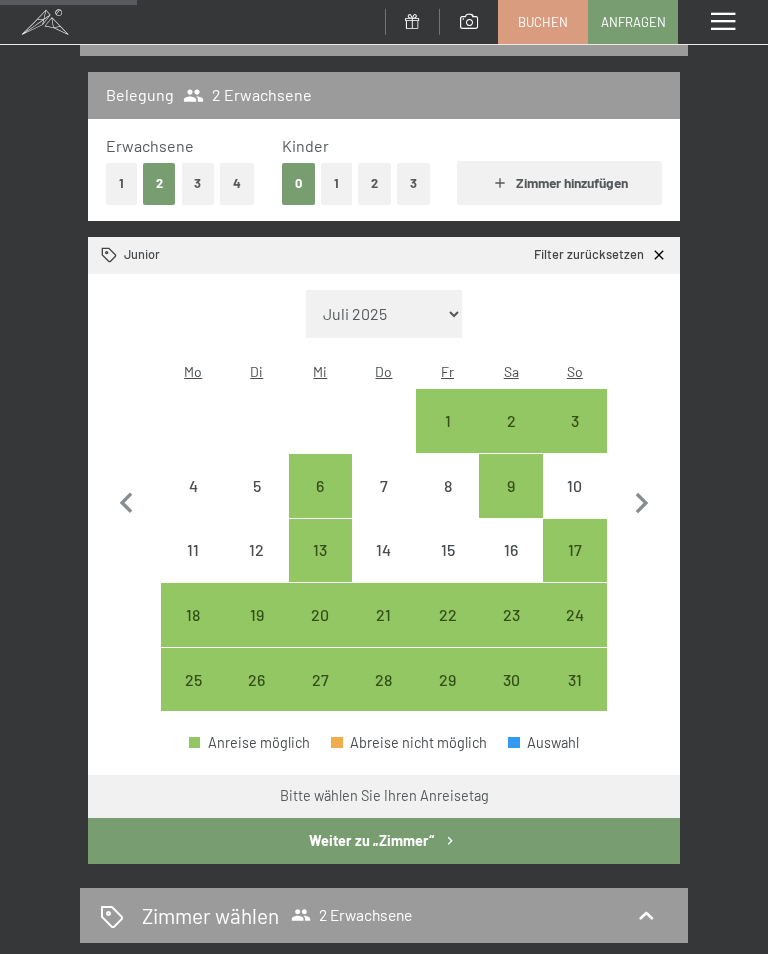 select on "[DATE]" 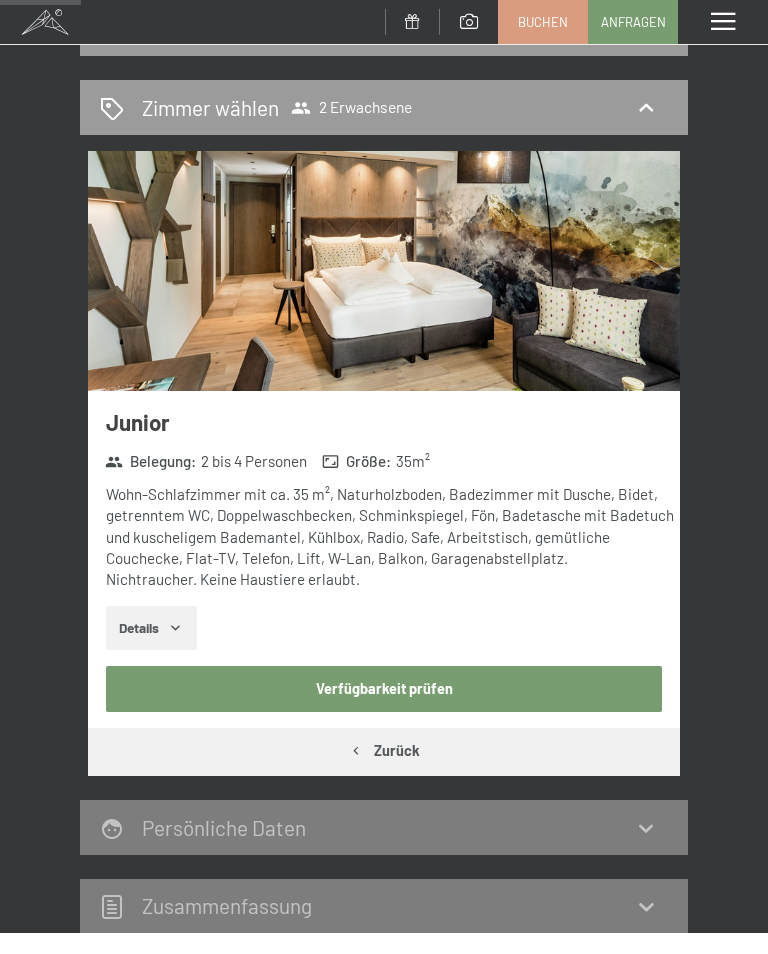 click on "Verfügbarkeit prüfen" at bounding box center [384, 689] 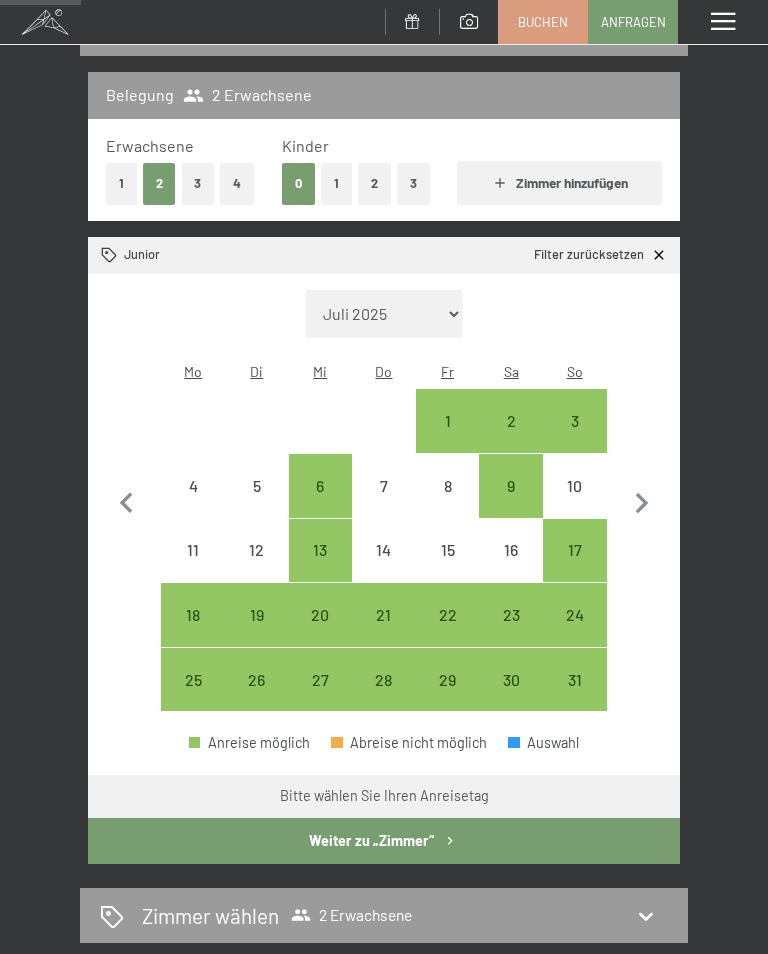 click at bounding box center [45, 22] 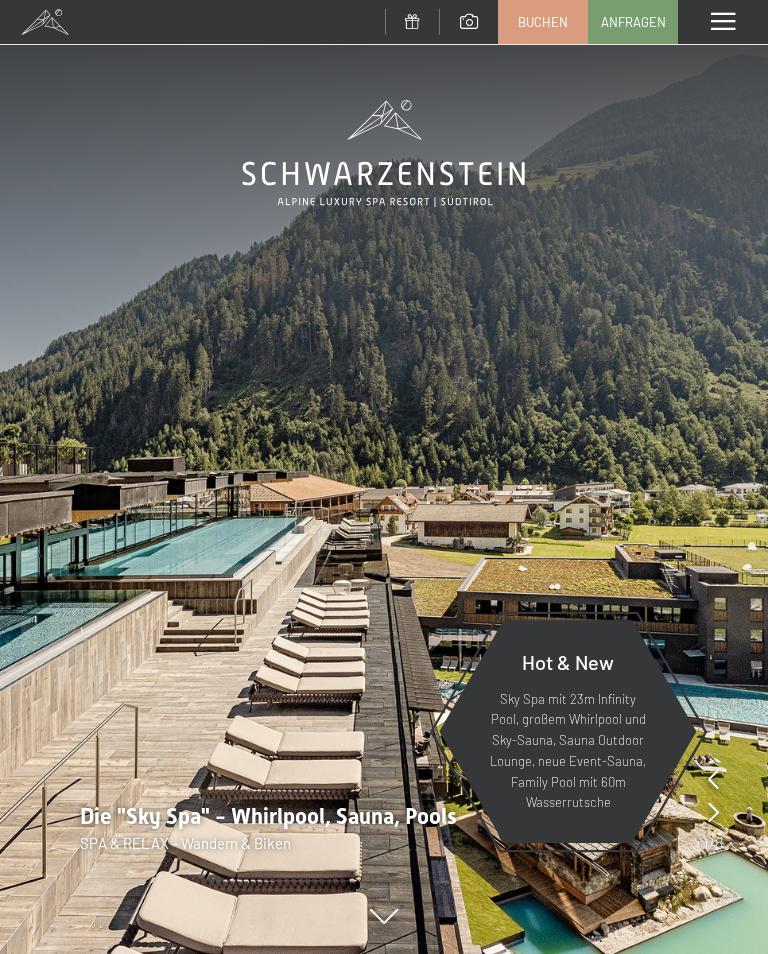 scroll, scrollTop: 0, scrollLeft: 0, axis: both 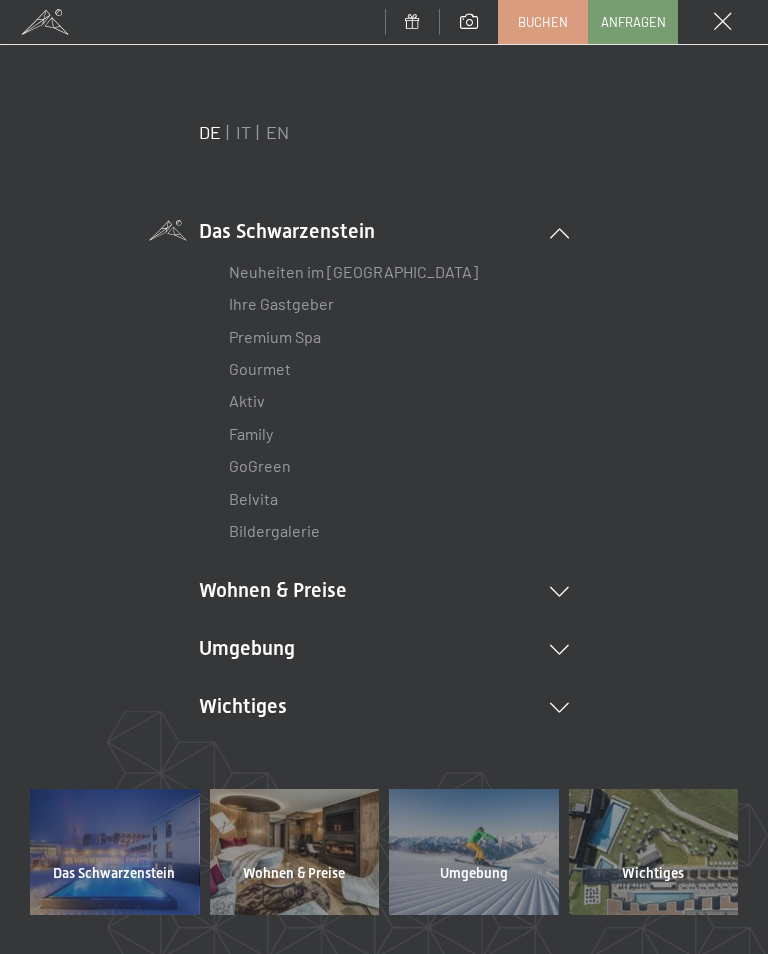 click on "Wohnen & Preise           Inklusivleistungen         Zimmer & Preise         Liste             Angebote         Liste             Familienpreise         Spa Anwendungen         Treuebonus         Anfrage         Buchung         AGBs - Info         Gutschein         Geschenksidee         App. Luxegg" at bounding box center [384, 591] 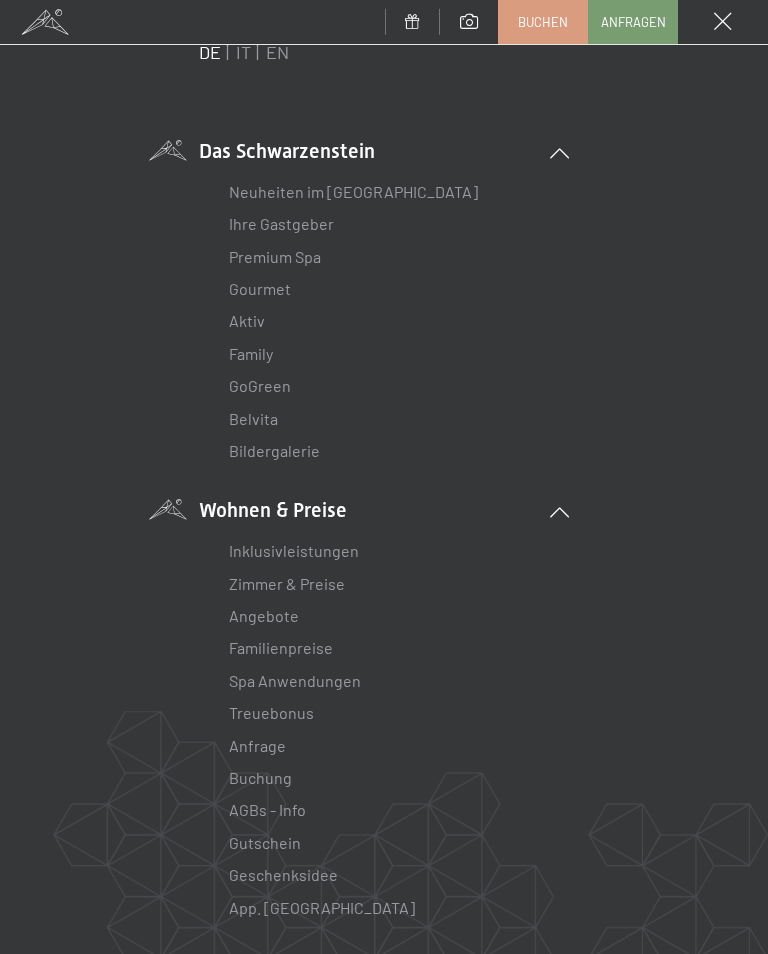 scroll, scrollTop: 91, scrollLeft: 0, axis: vertical 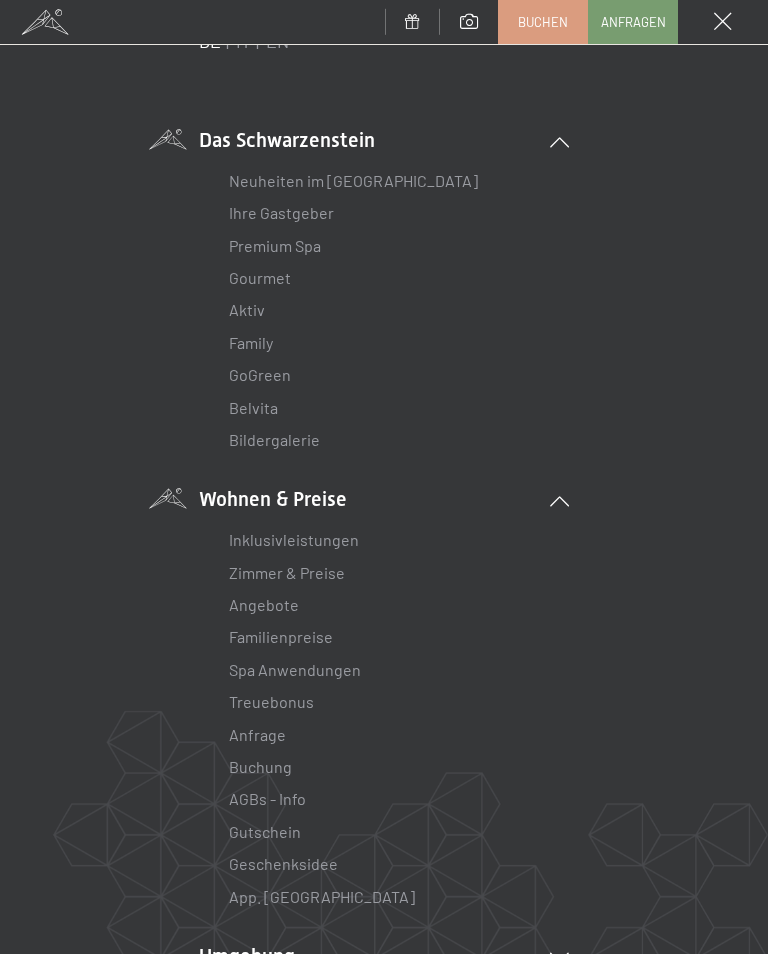click on "Zimmer & Preise" at bounding box center [287, 572] 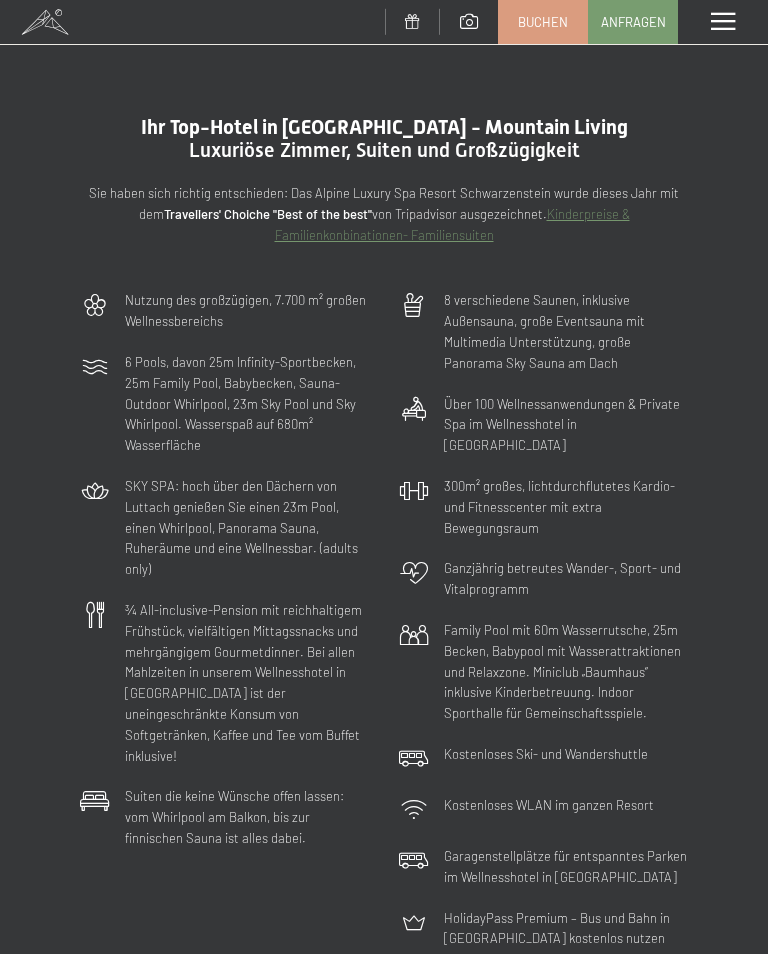 scroll, scrollTop: 0, scrollLeft: 0, axis: both 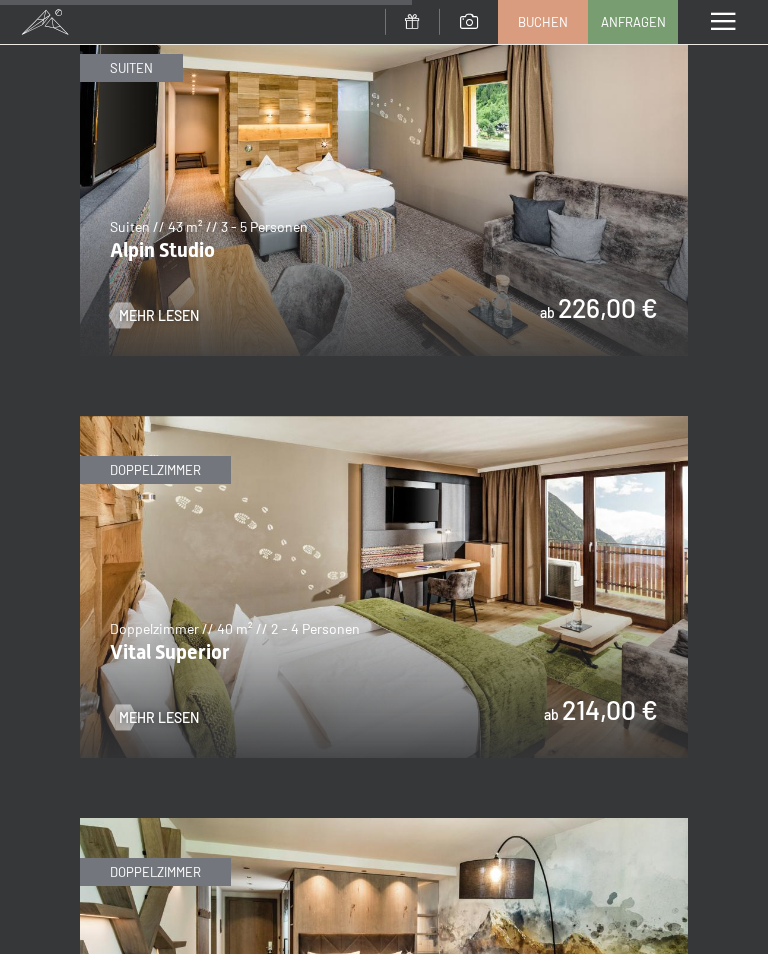 click at bounding box center [384, 587] 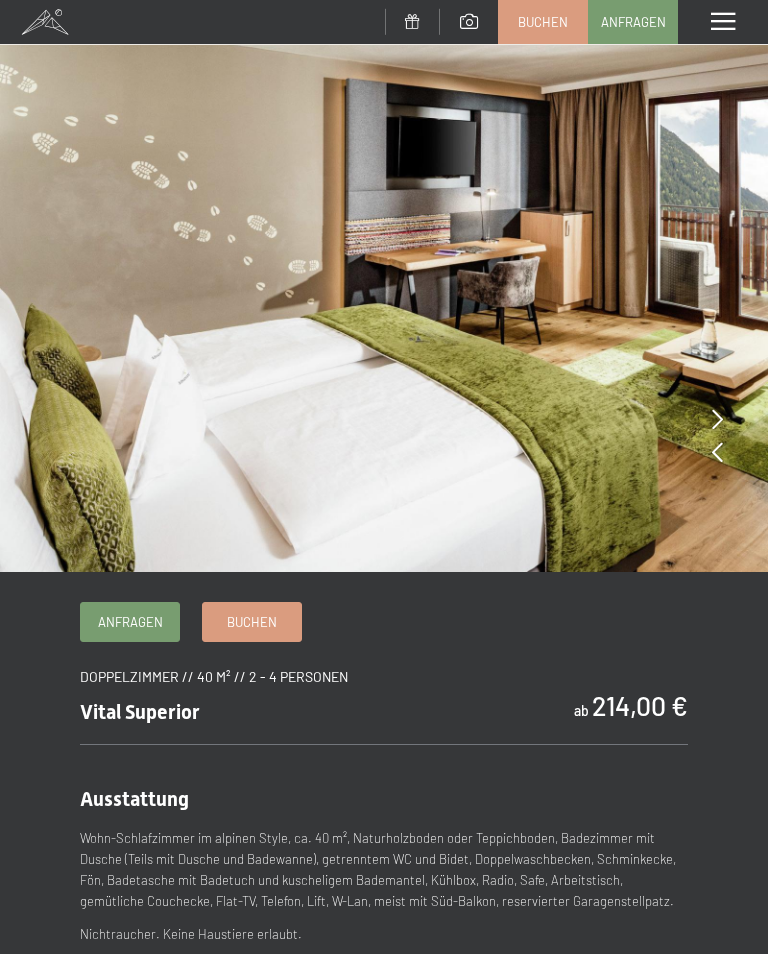 scroll, scrollTop: 0, scrollLeft: 0, axis: both 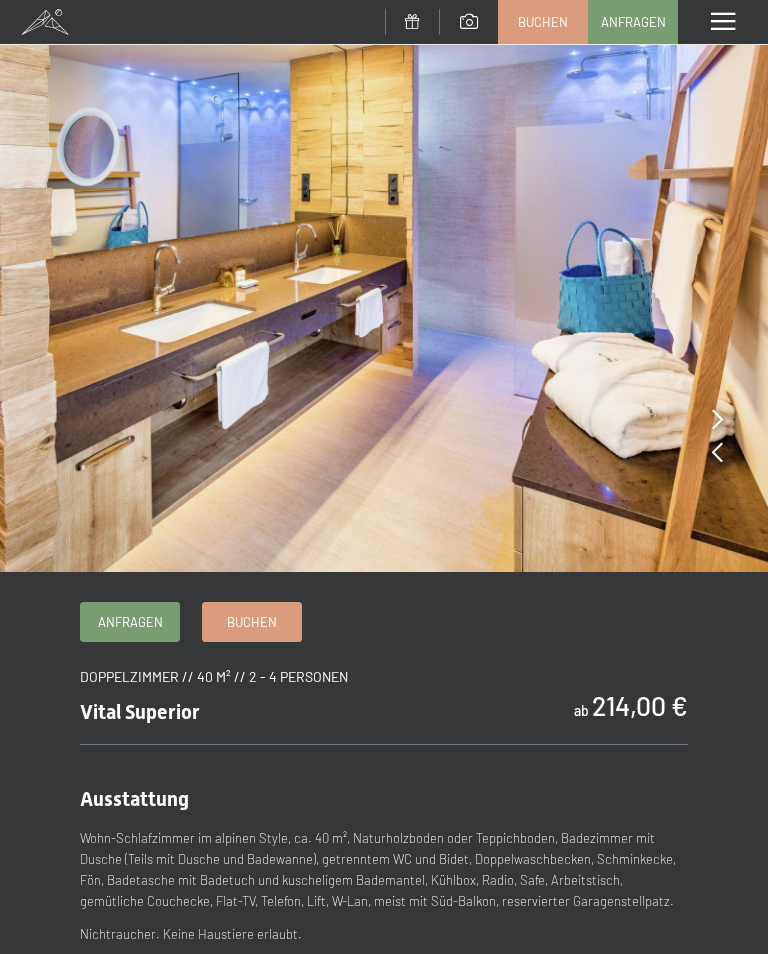click on "Buchen" at bounding box center [252, 622] 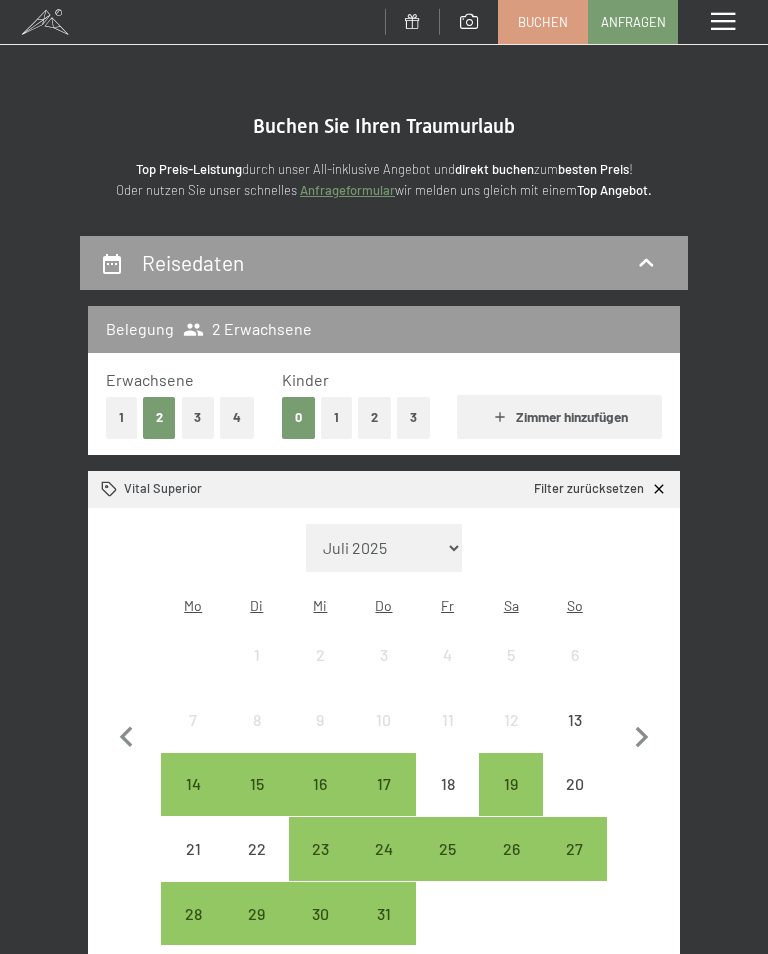 scroll, scrollTop: 0, scrollLeft: 0, axis: both 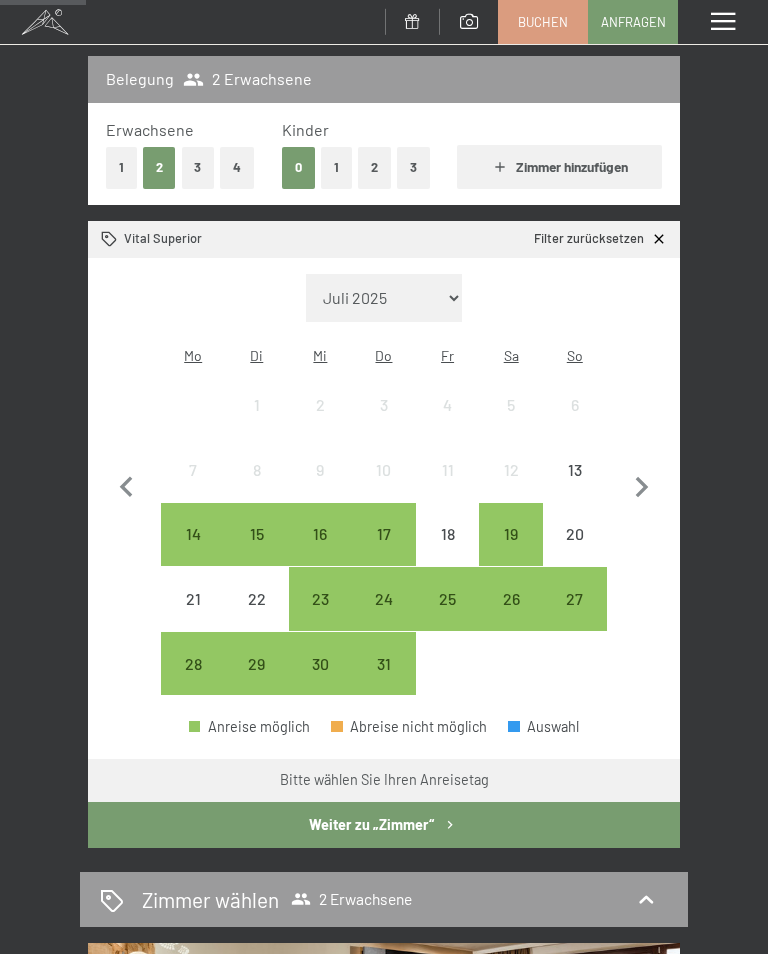 click 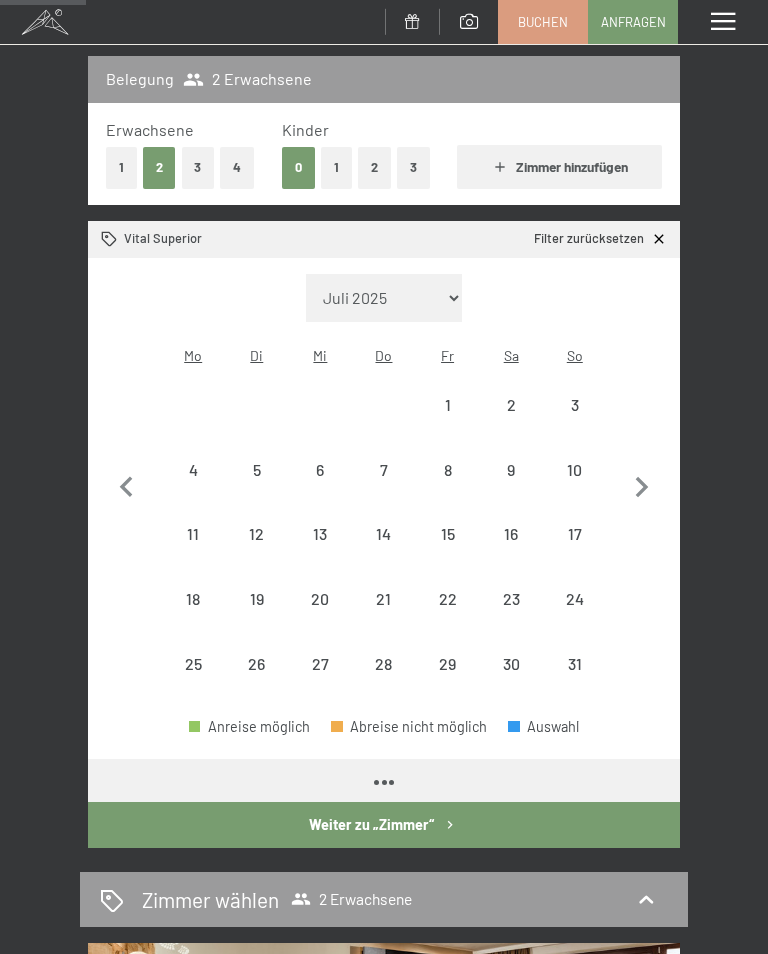 select on "2025-08-01" 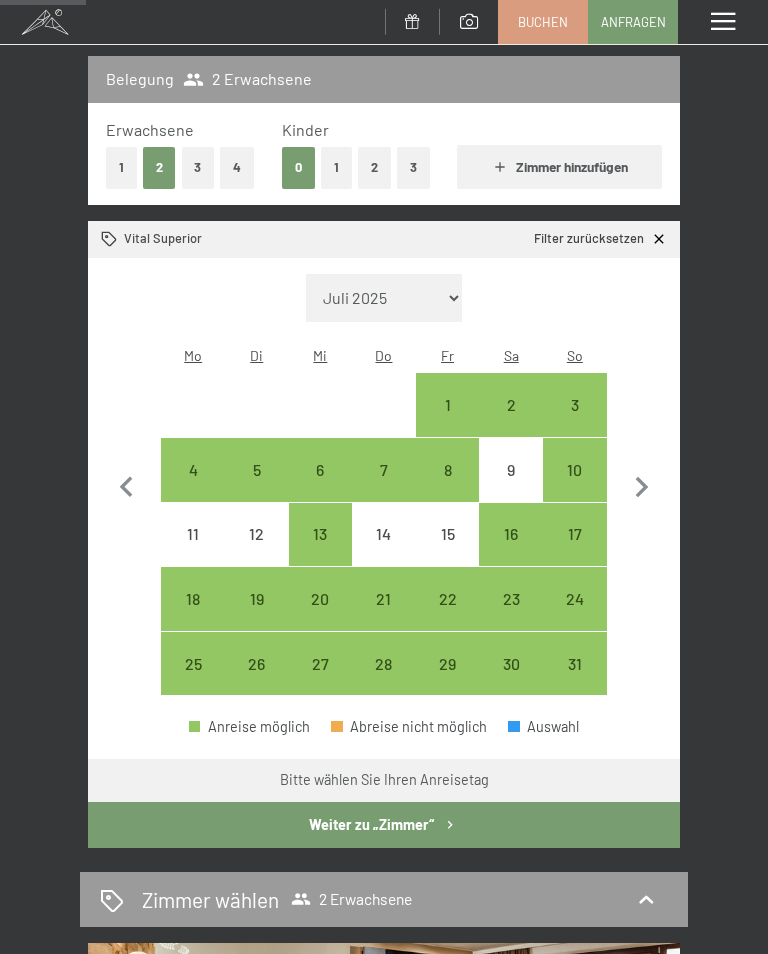 click at bounding box center (43, 2) 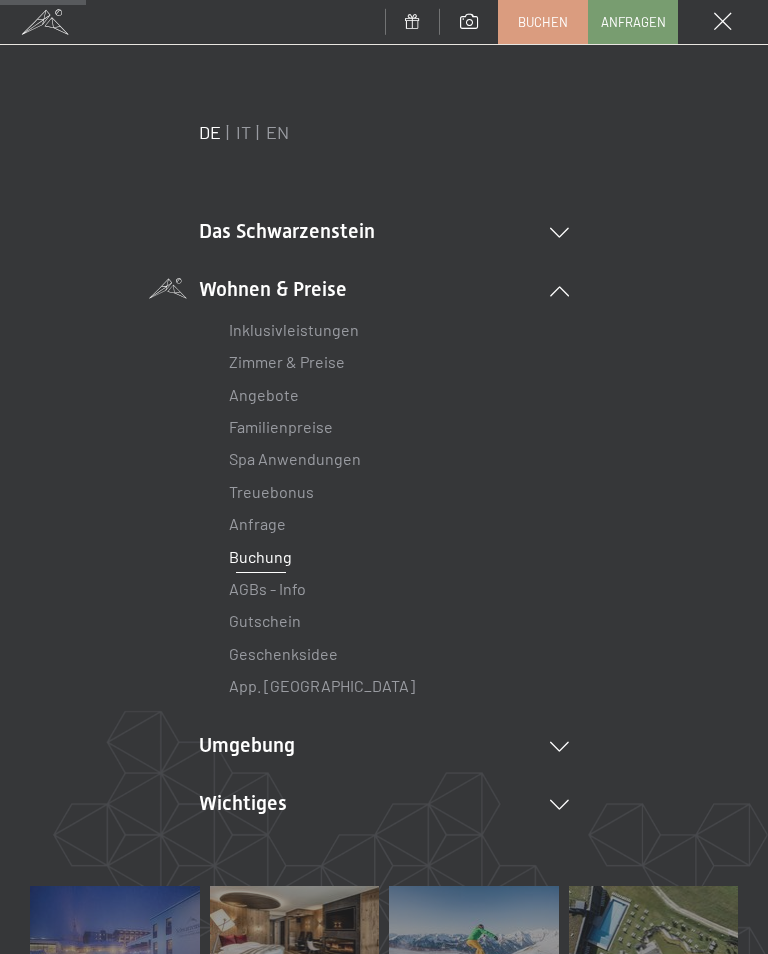 click on "Zimmer & Preise" at bounding box center (287, 361) 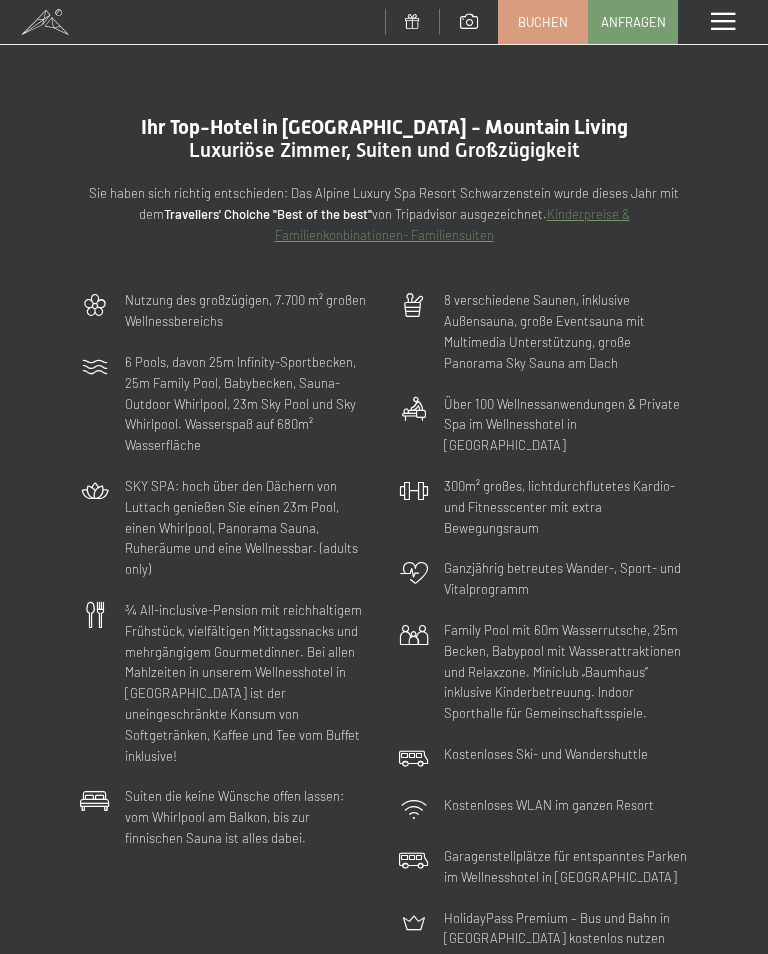 scroll, scrollTop: 0, scrollLeft: 0, axis: both 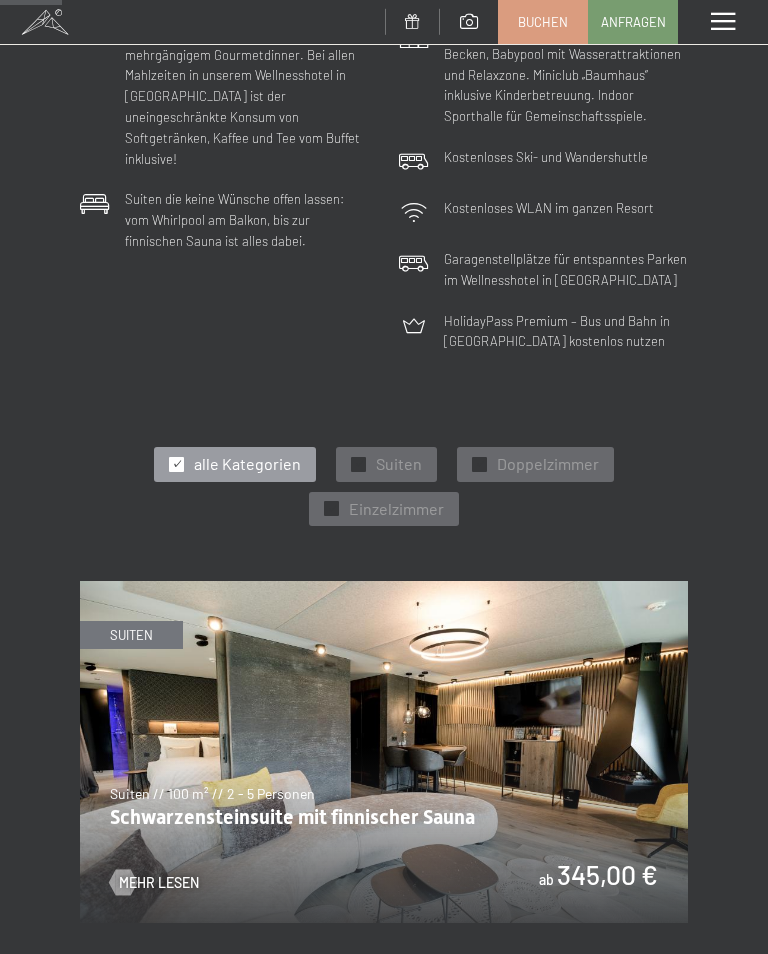 click on "alle Kategorien" at bounding box center (247, 464) 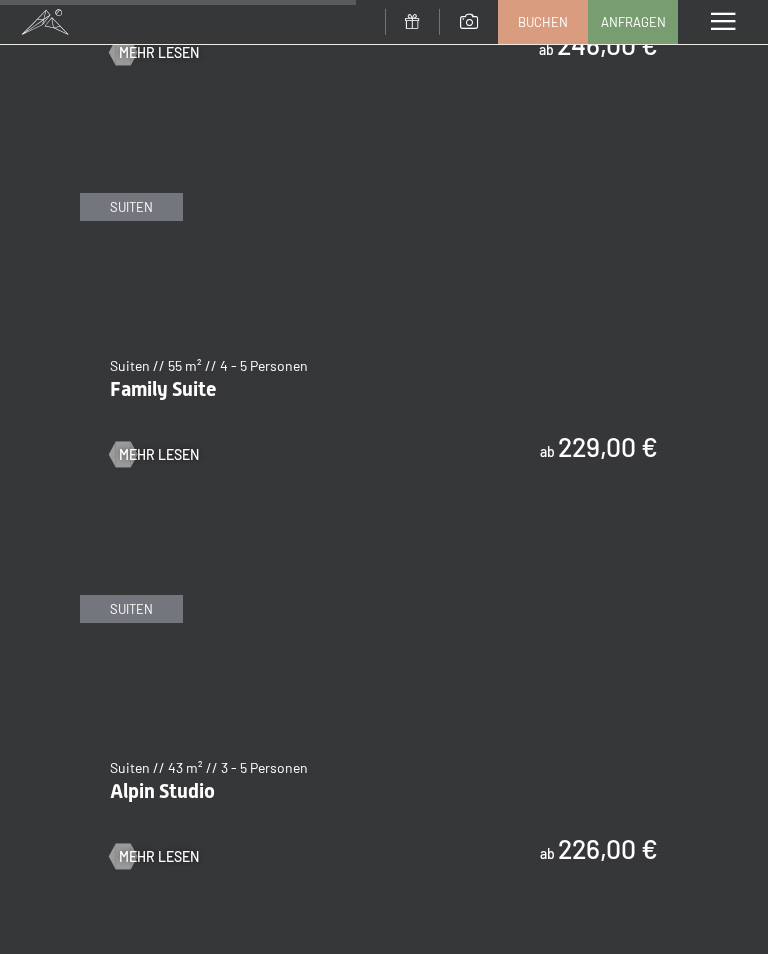scroll, scrollTop: 3435, scrollLeft: 0, axis: vertical 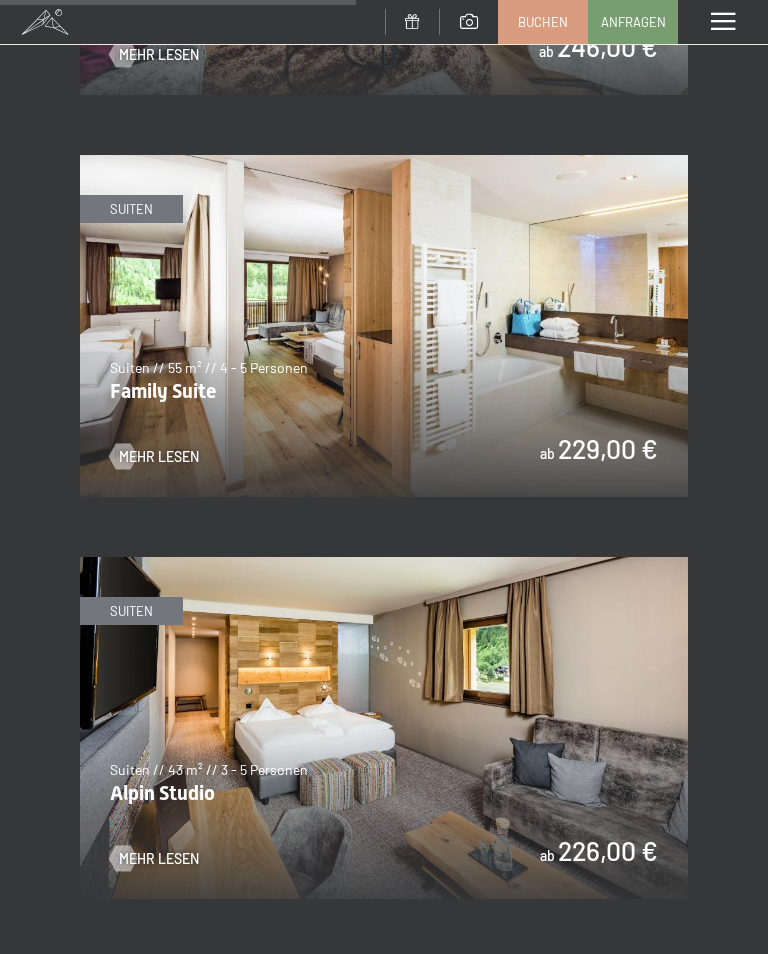 click at bounding box center [384, 728] 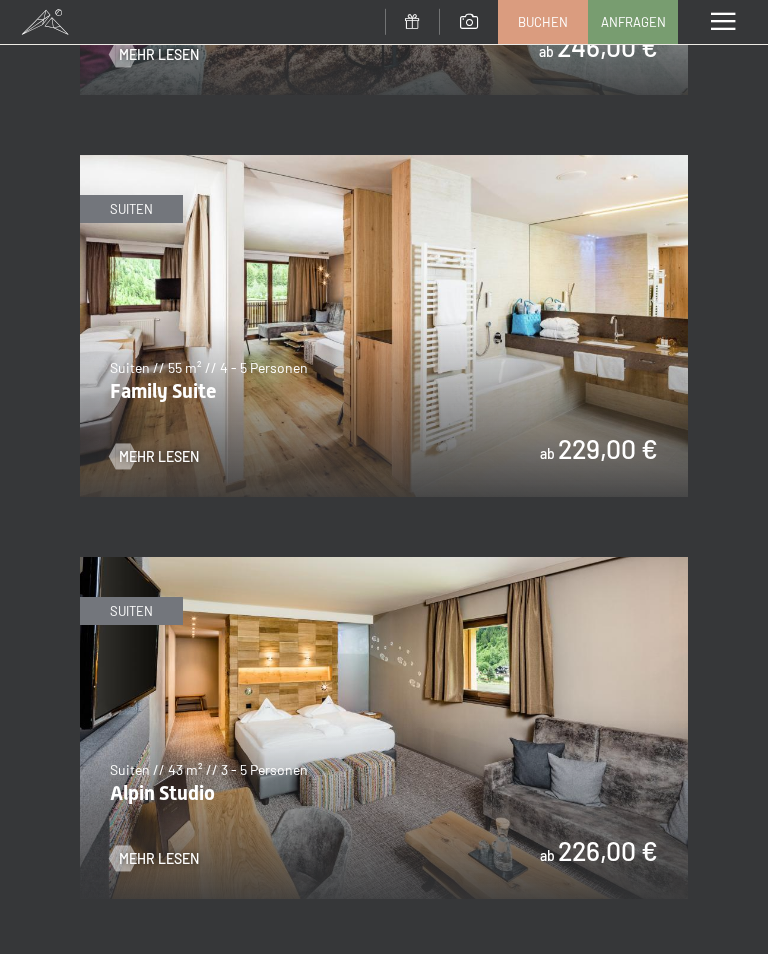 scroll, scrollTop: 0, scrollLeft: 0, axis: both 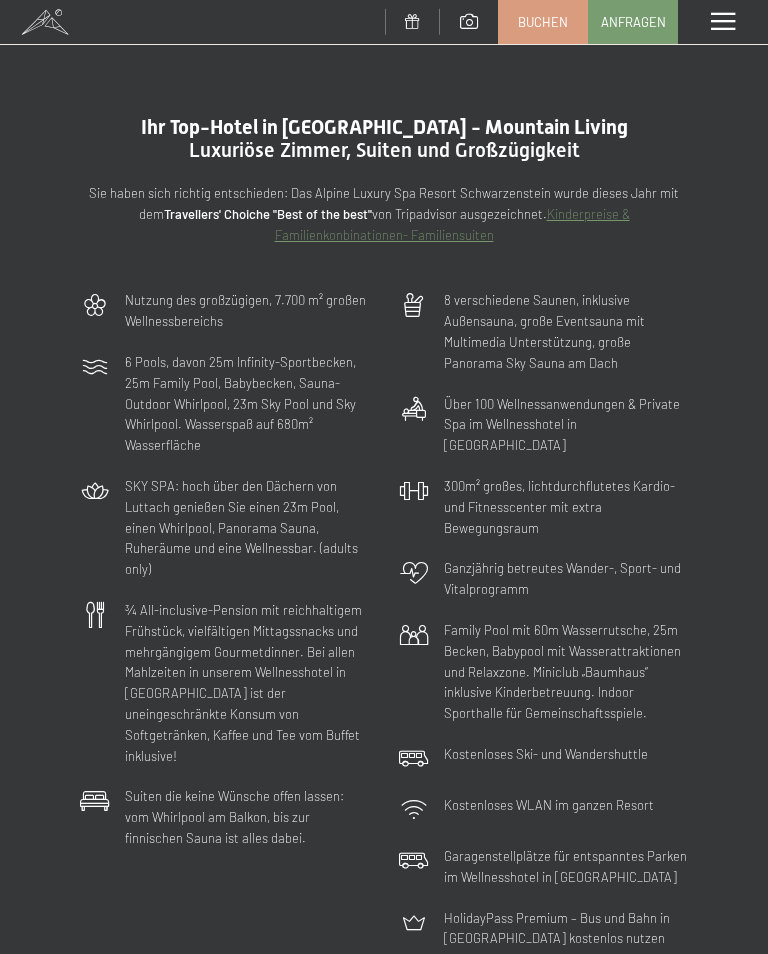 click at bounding box center (45, 22) 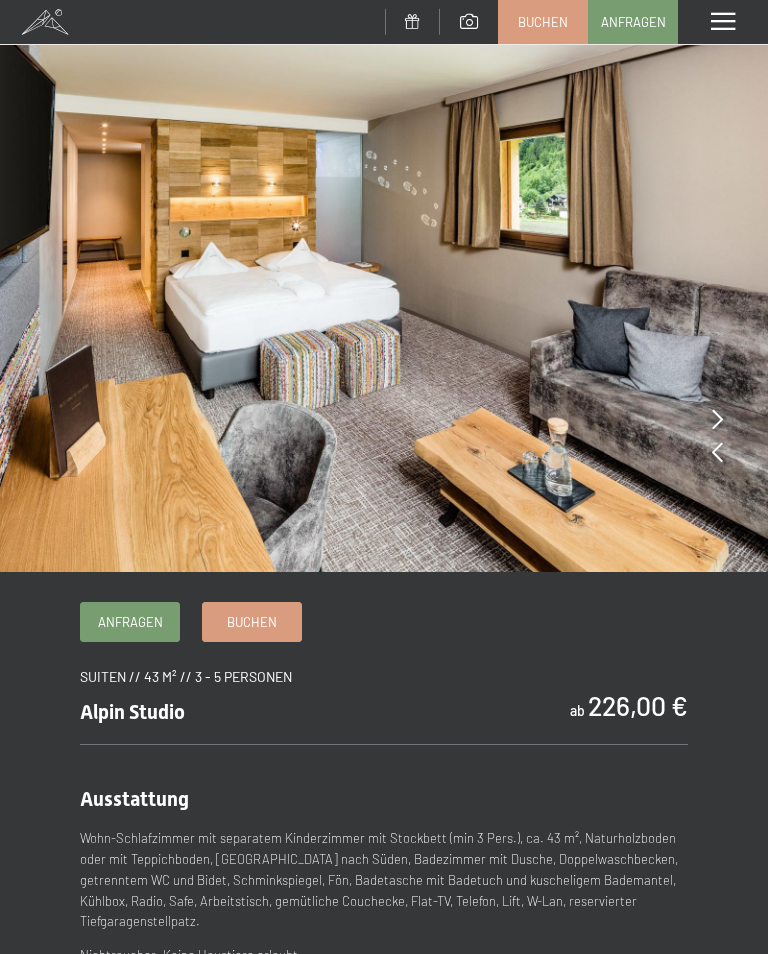 scroll, scrollTop: 0, scrollLeft: 0, axis: both 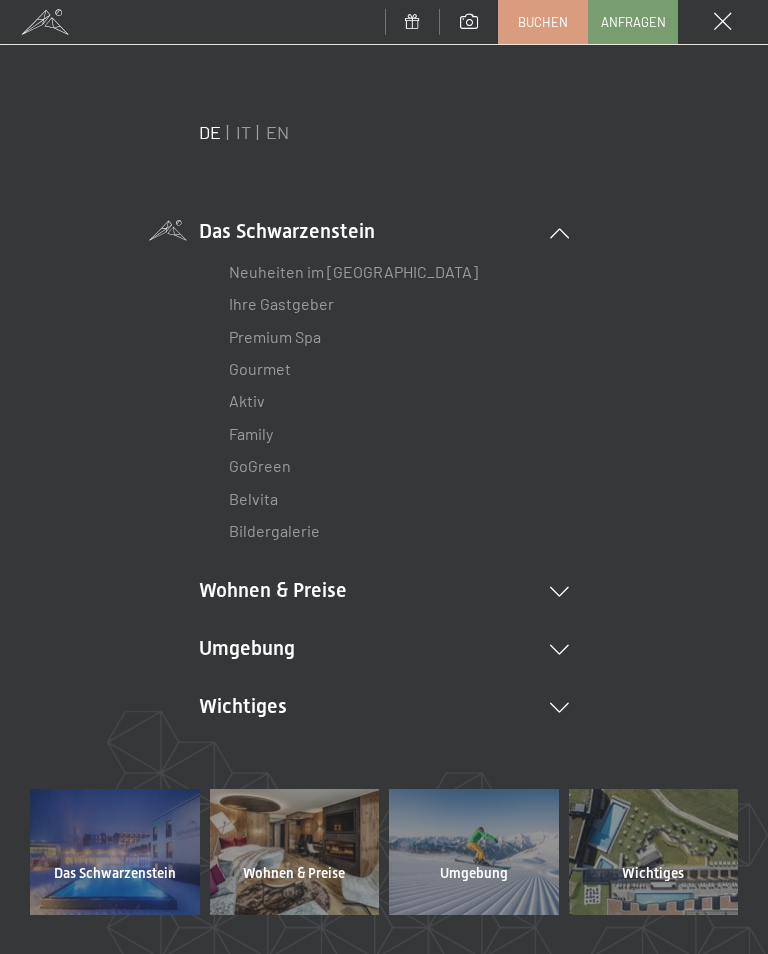 click on "Wohnen & Preise           Inklusivleistungen         Zimmer & Preise         Liste             Angebote         Liste             Familienpreise         Spa Anwendungen         Treuebonus         Anfrage         Buchung         AGBs - Info         Gutschein         Geschenksidee         App. Luxegg" at bounding box center [384, 591] 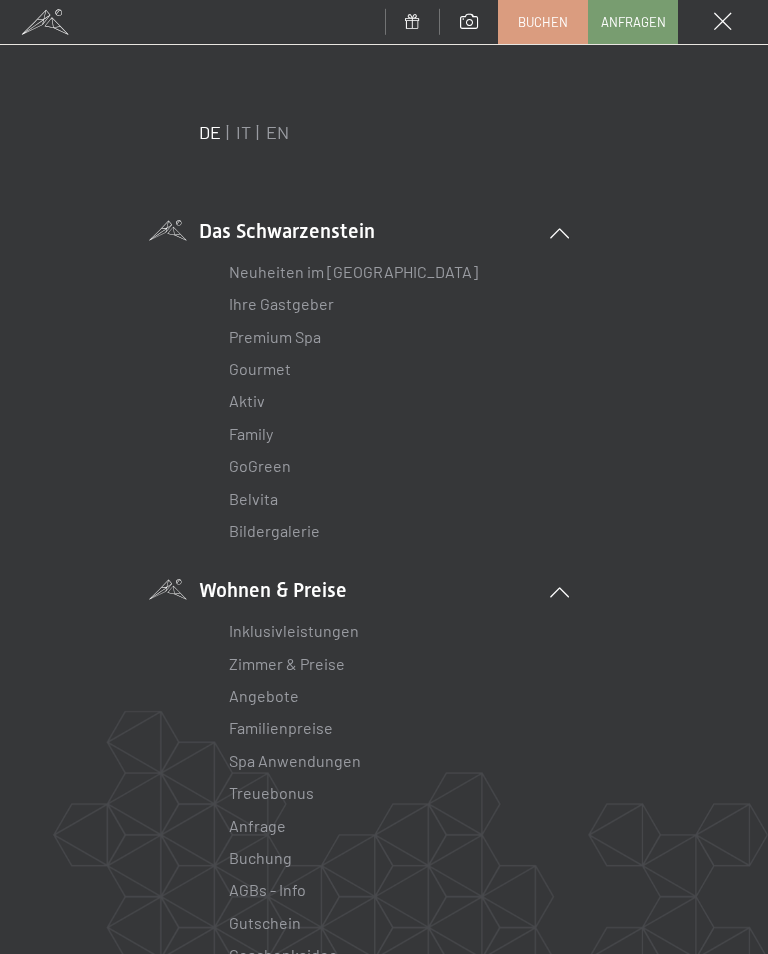 click on "Zimmer & Preise" at bounding box center [287, 663] 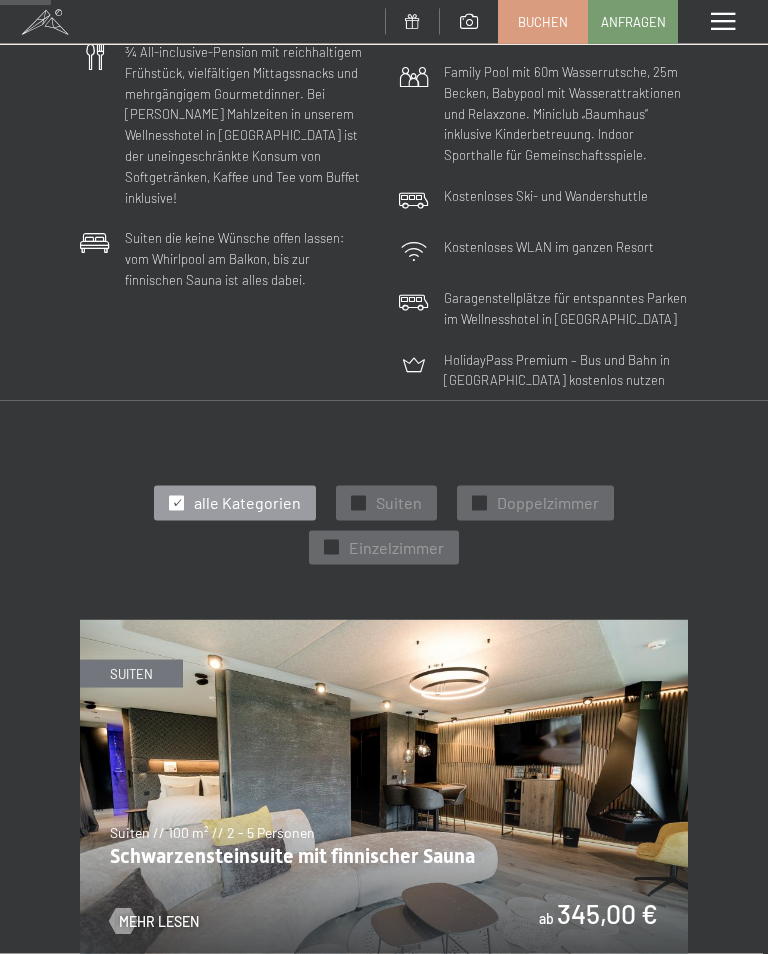 scroll, scrollTop: 0, scrollLeft: 0, axis: both 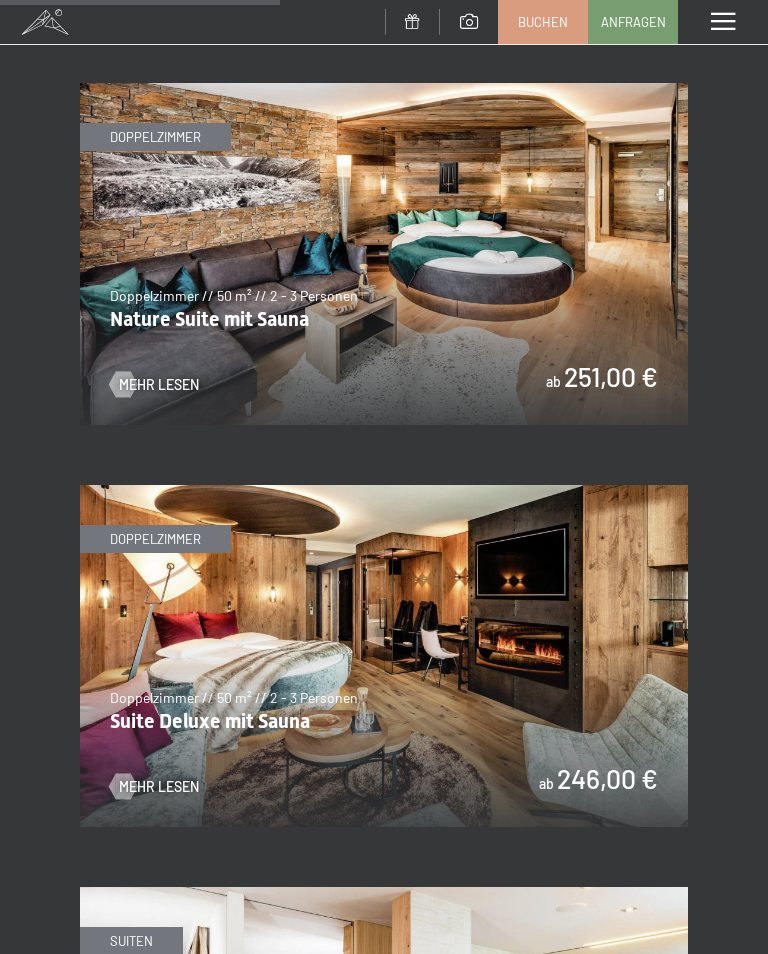 click at bounding box center (384, 656) 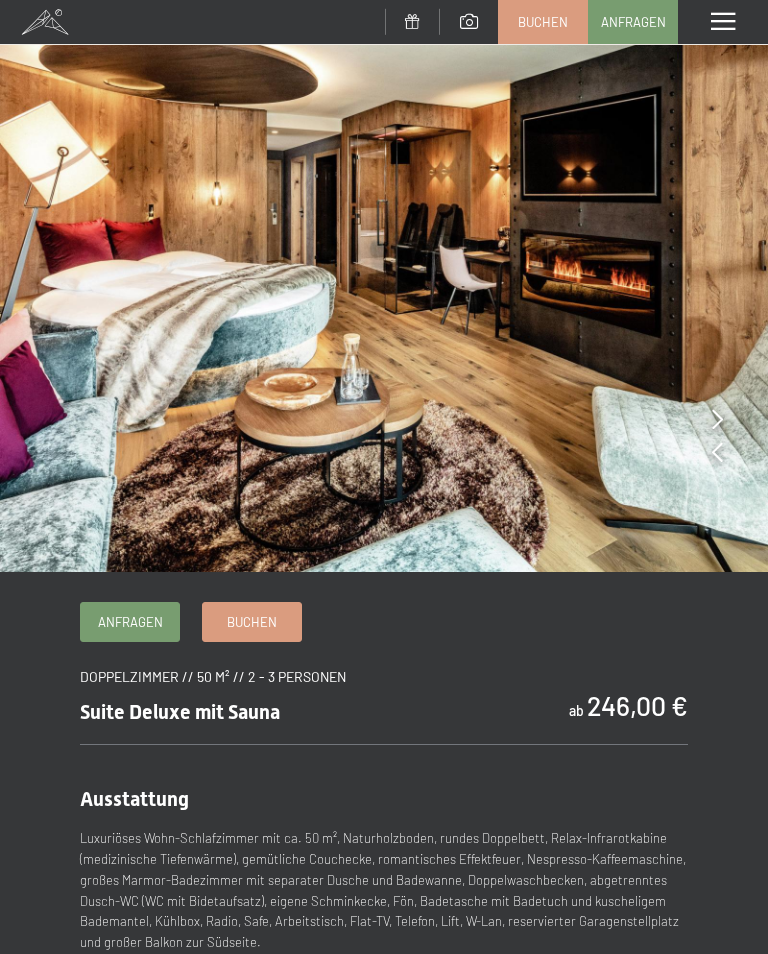 scroll, scrollTop: 0, scrollLeft: 0, axis: both 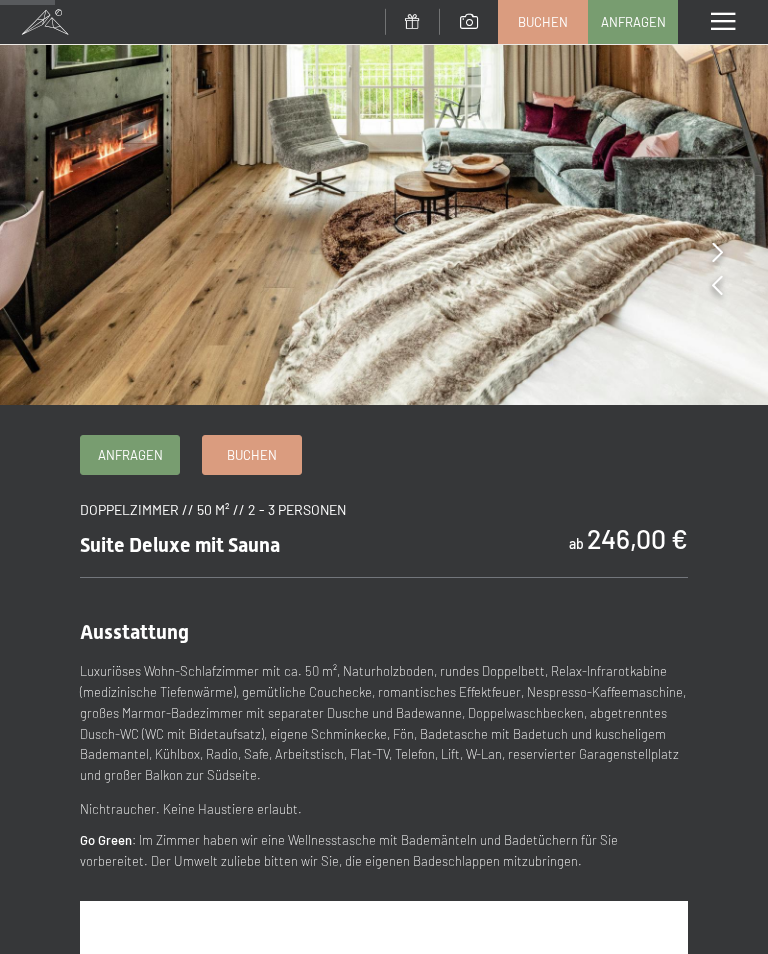 click on "246,00 €" at bounding box center [637, 538] 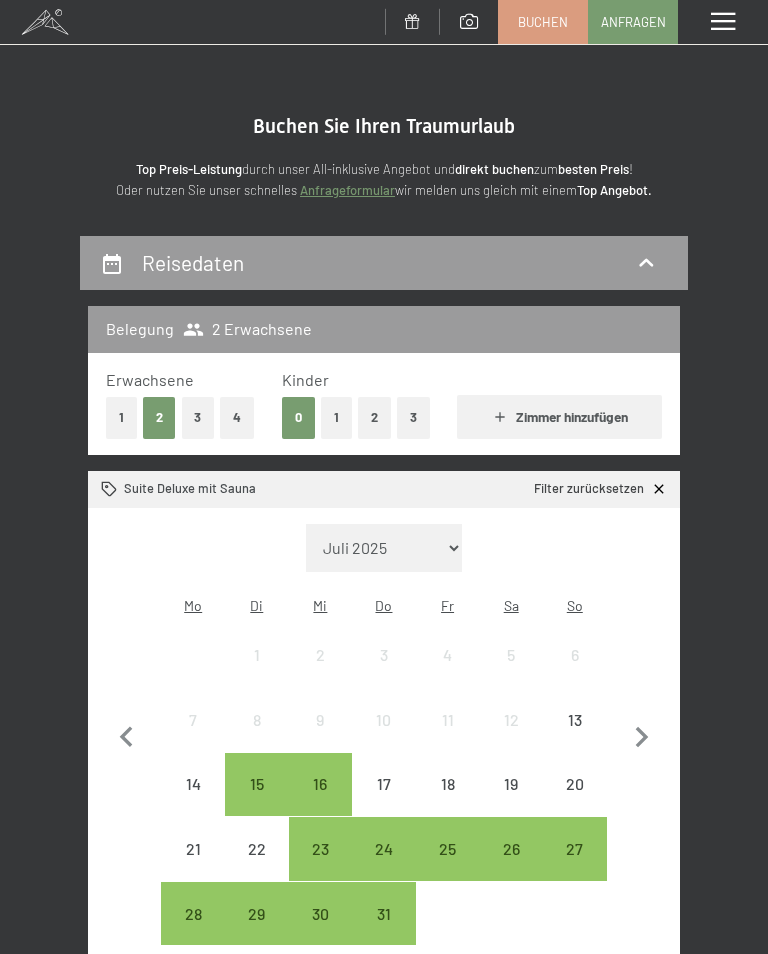 scroll, scrollTop: 0, scrollLeft: 0, axis: both 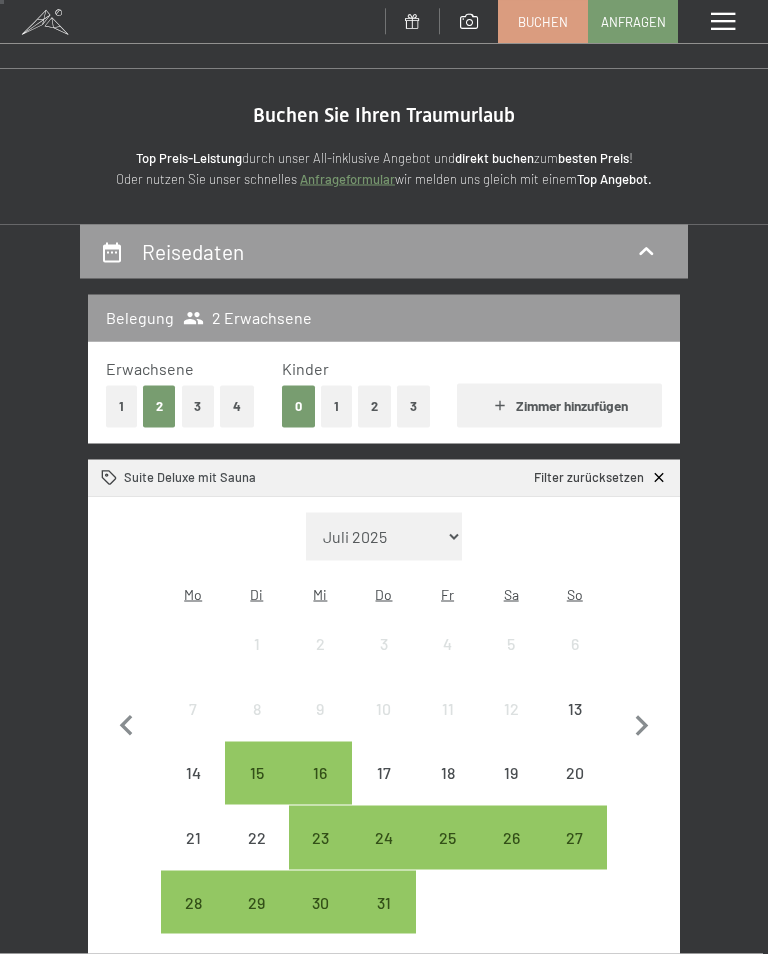 click 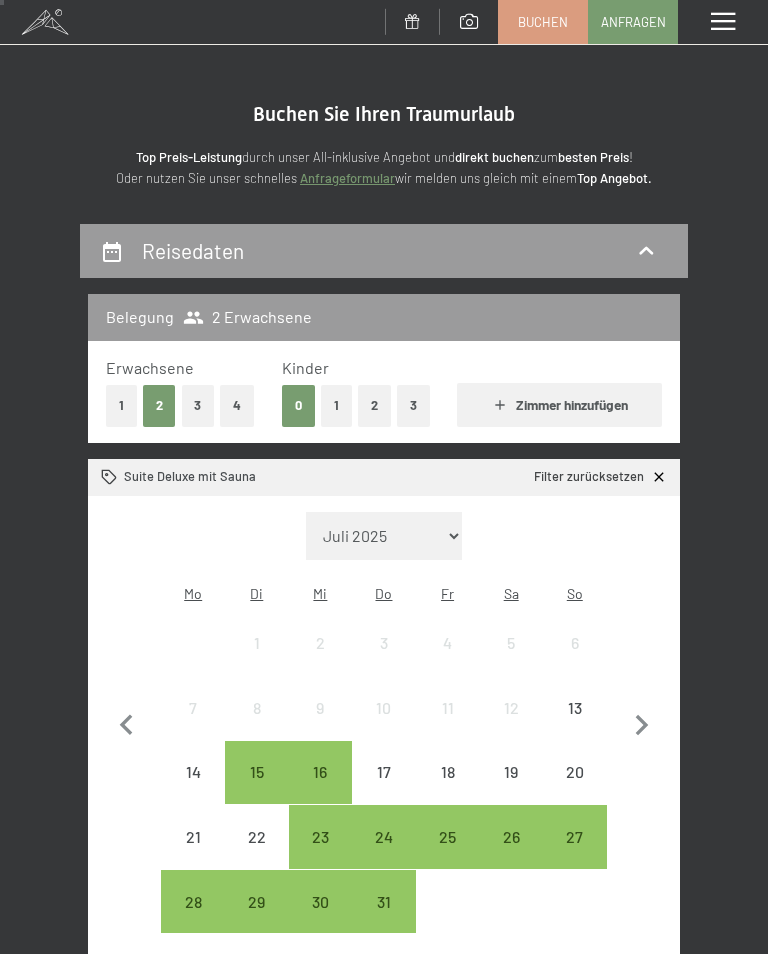 select on "[DATE]" 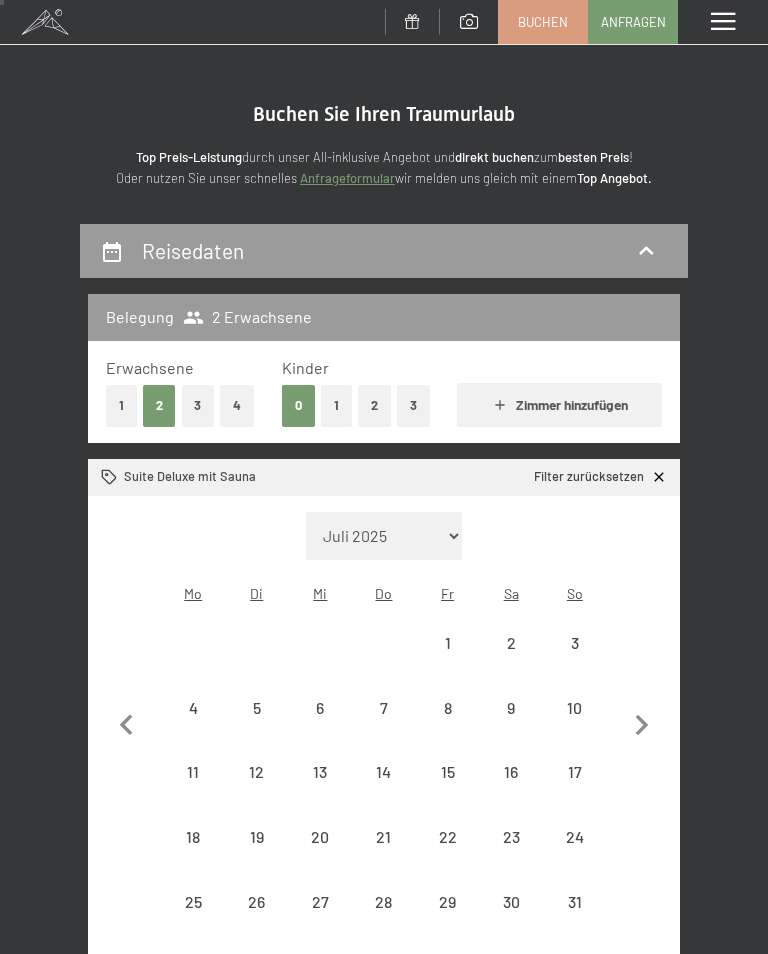 select on "[DATE]" 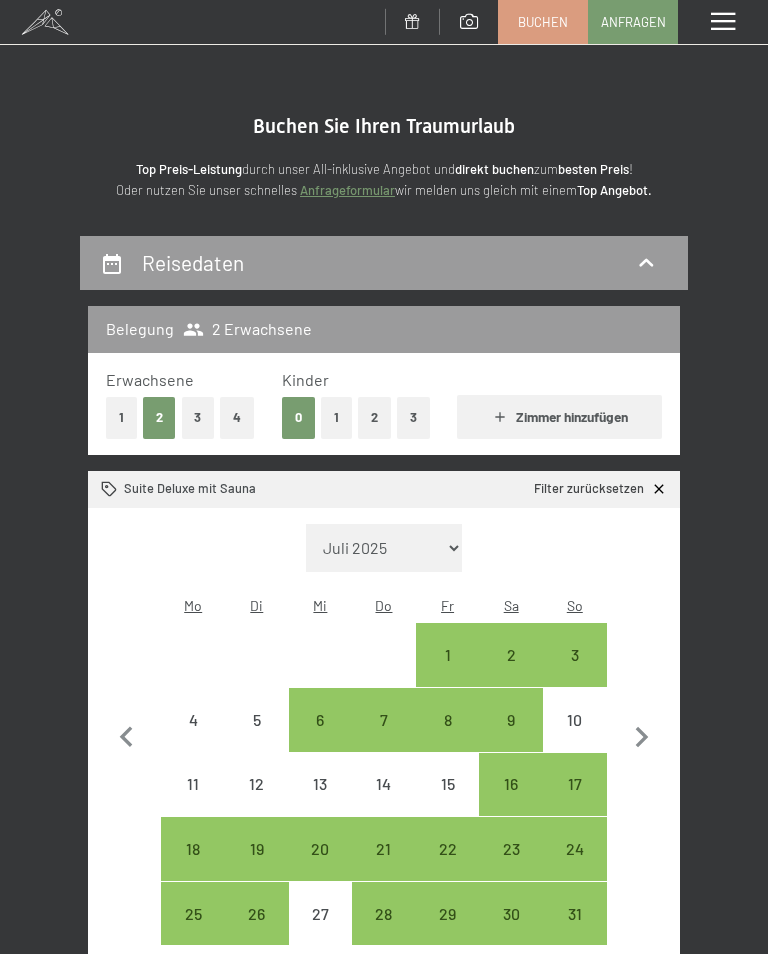 scroll, scrollTop: 13, scrollLeft: 0, axis: vertical 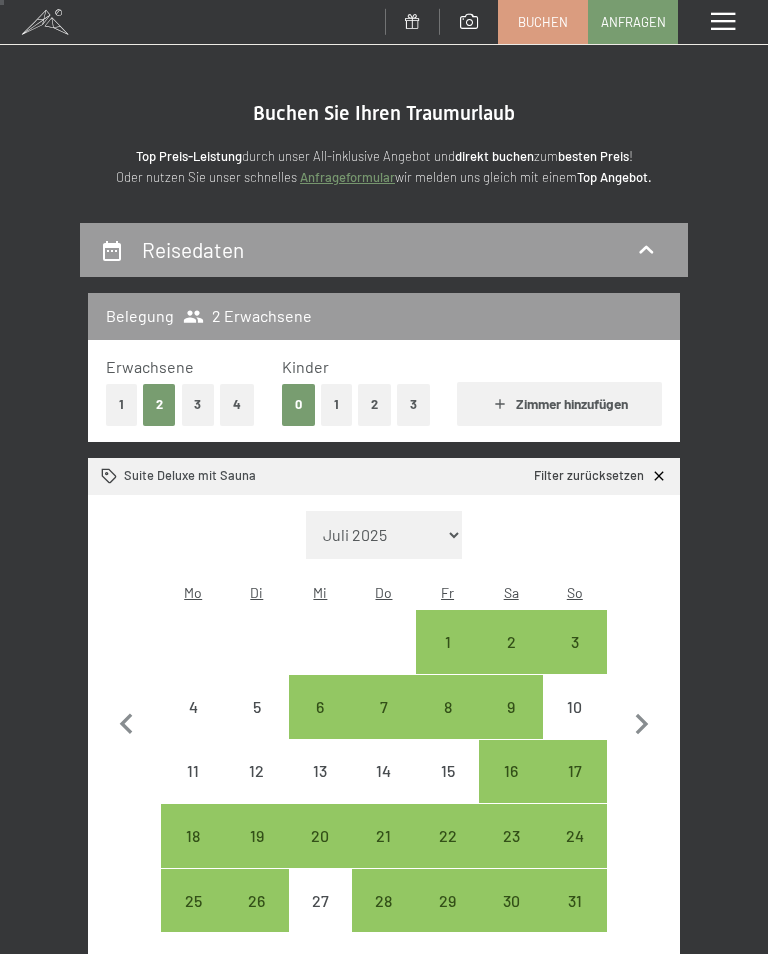 click on "Reisedaten" at bounding box center (384, 249) 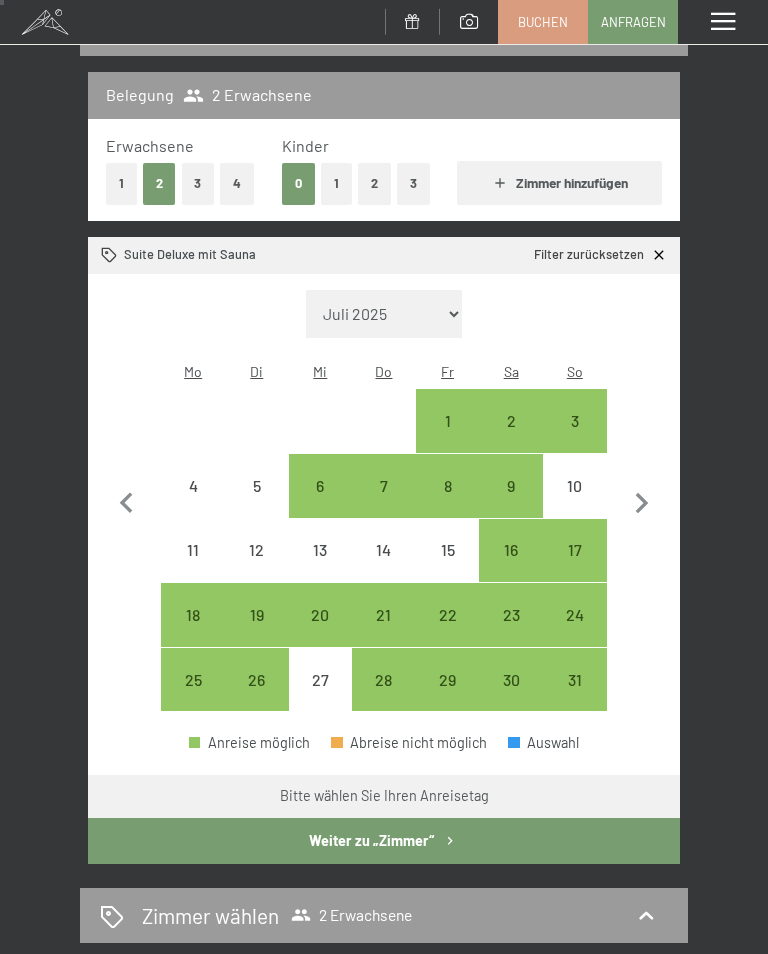 select on "[DATE]" 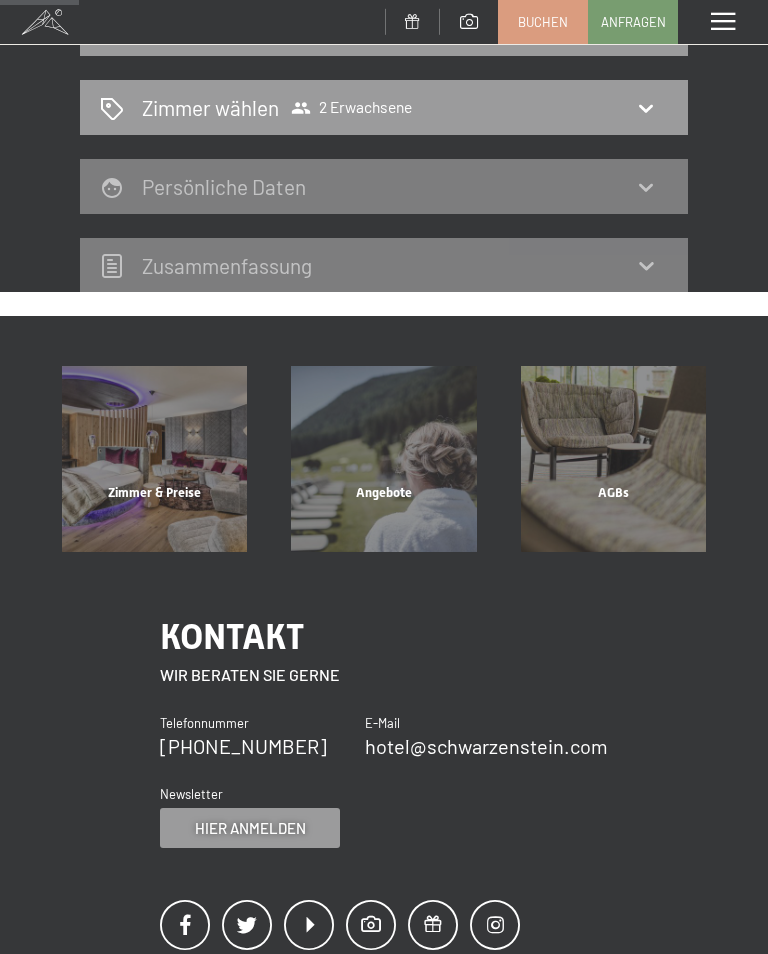 click 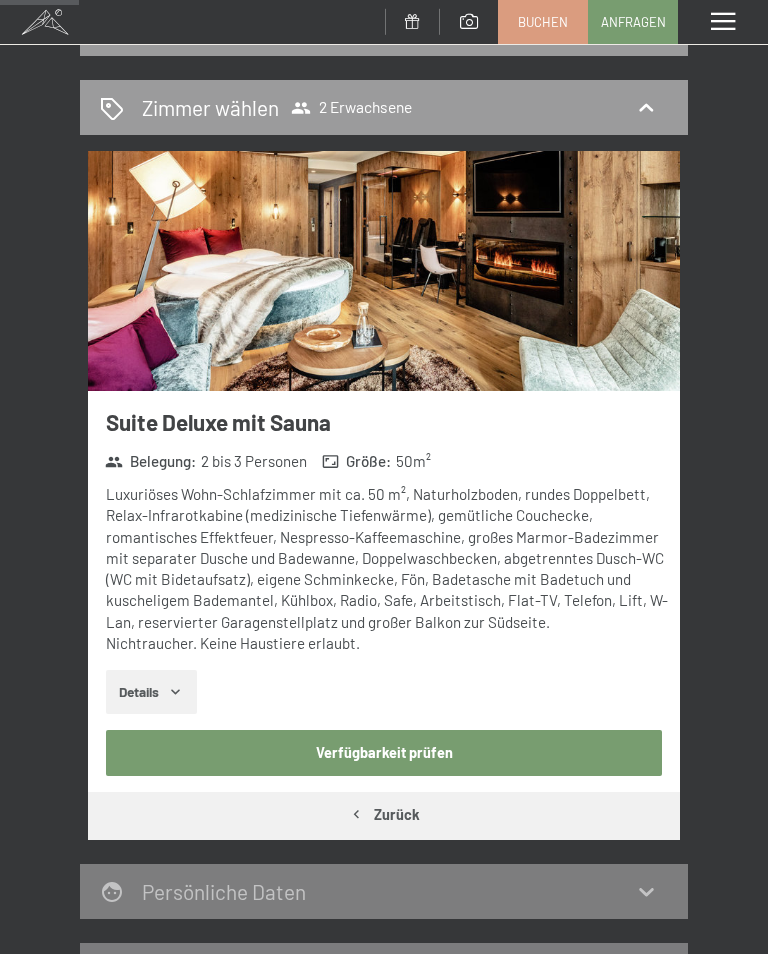 click on "Verfügbarkeit prüfen" at bounding box center [384, 753] 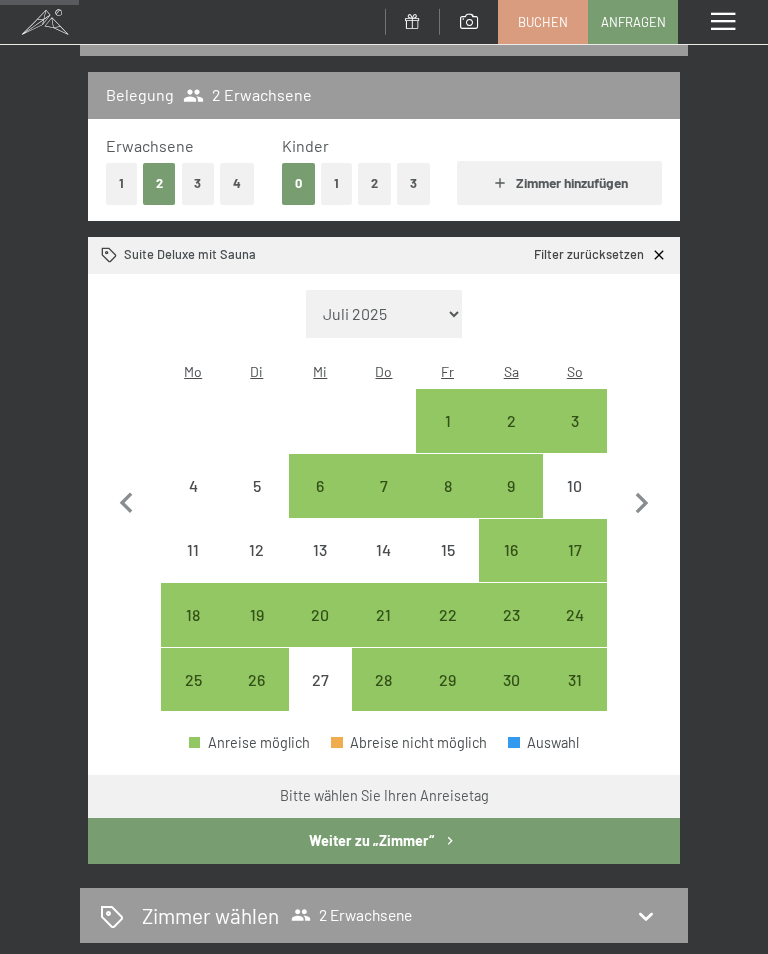 click on "11" at bounding box center [193, 572] 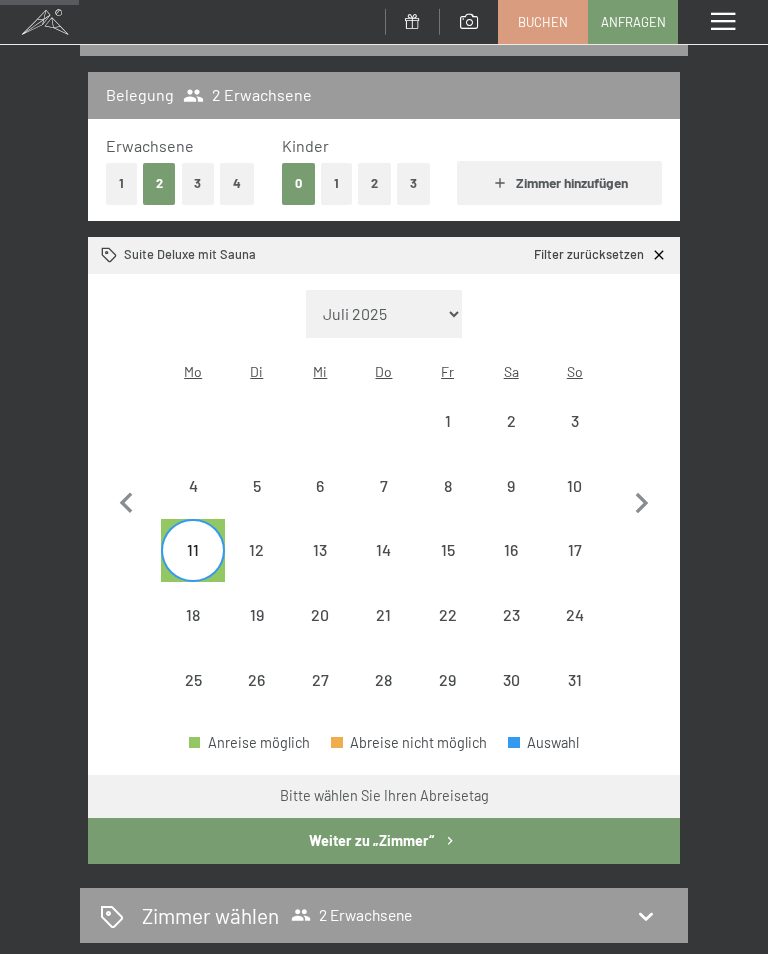 click on "13" at bounding box center (321, 572) 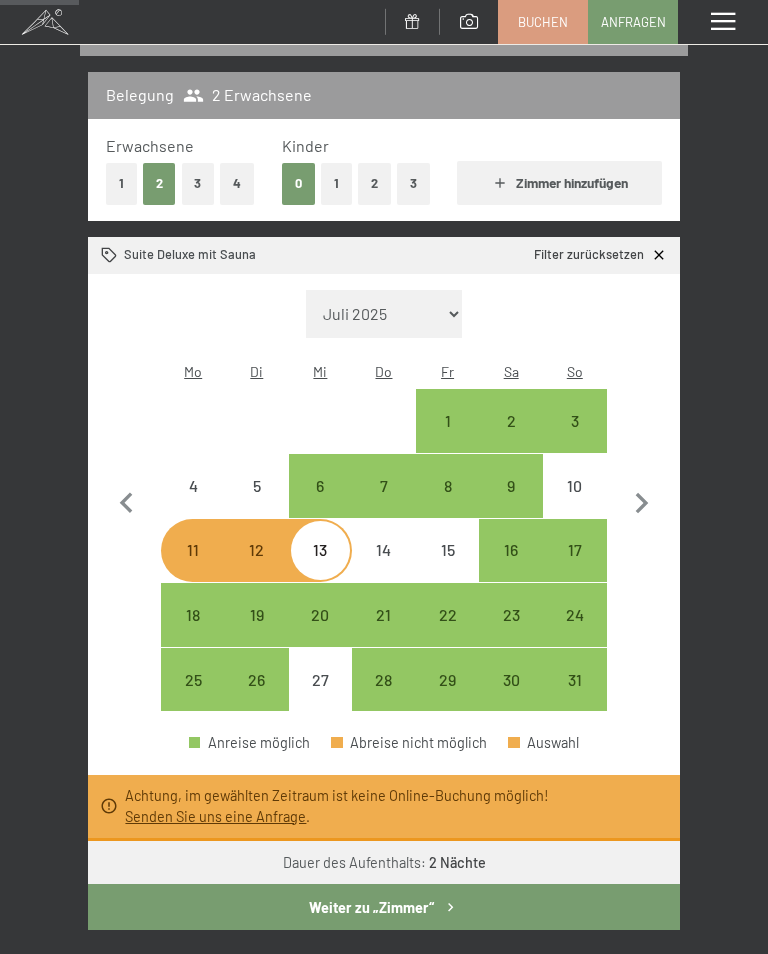 click on "10" at bounding box center (575, 508) 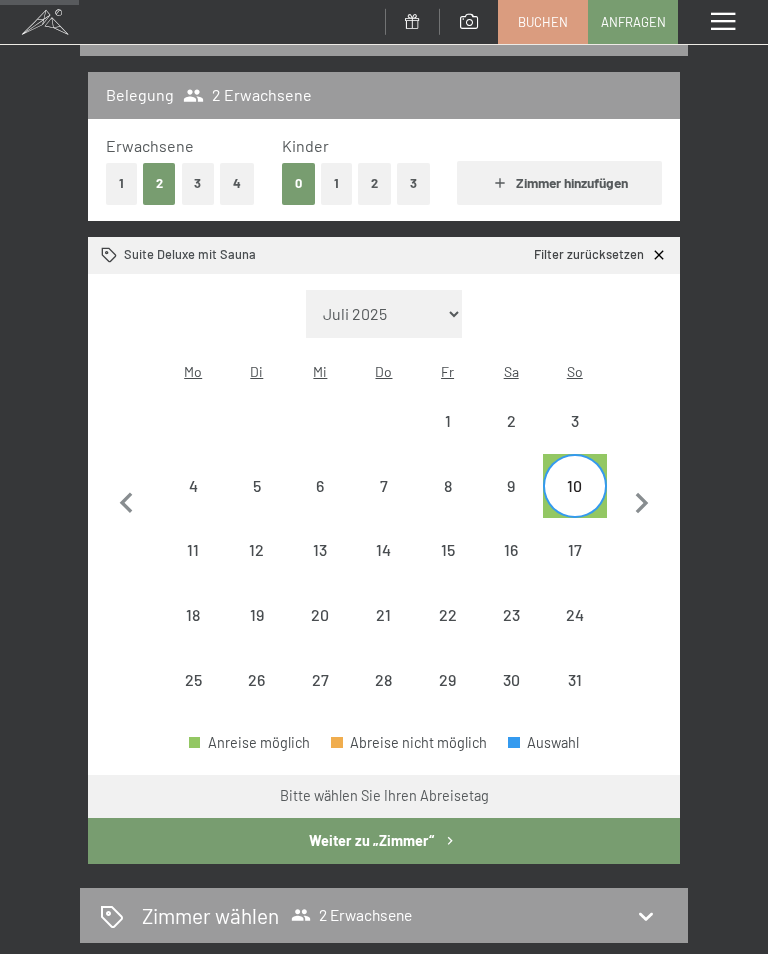 click on "13" at bounding box center [321, 572] 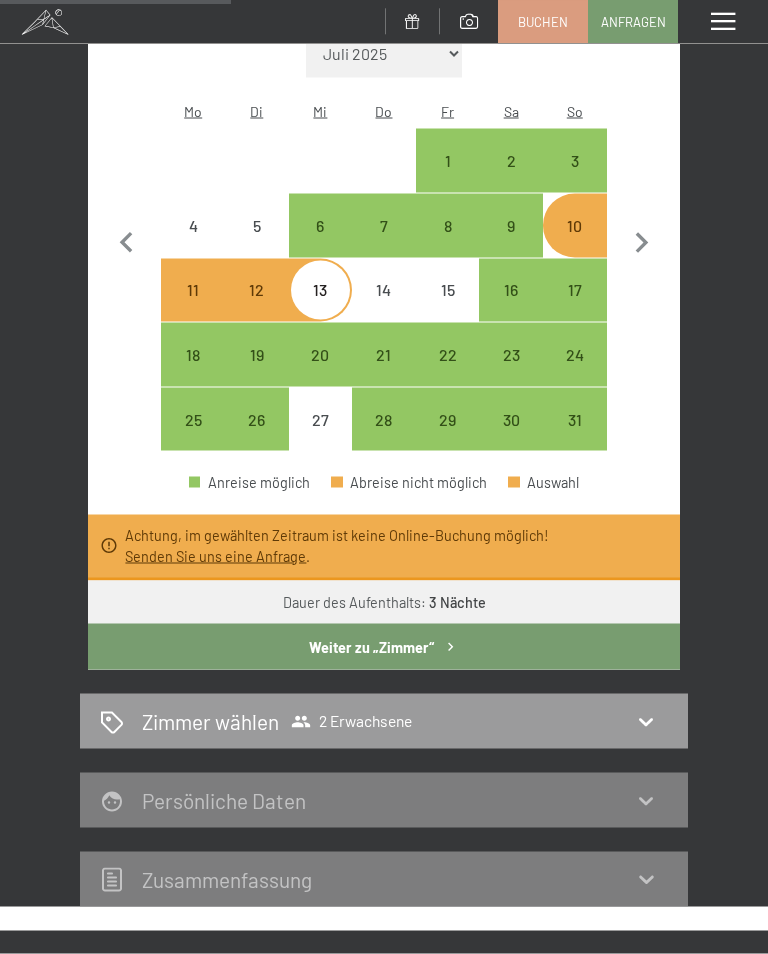 scroll, scrollTop: 498, scrollLeft: 0, axis: vertical 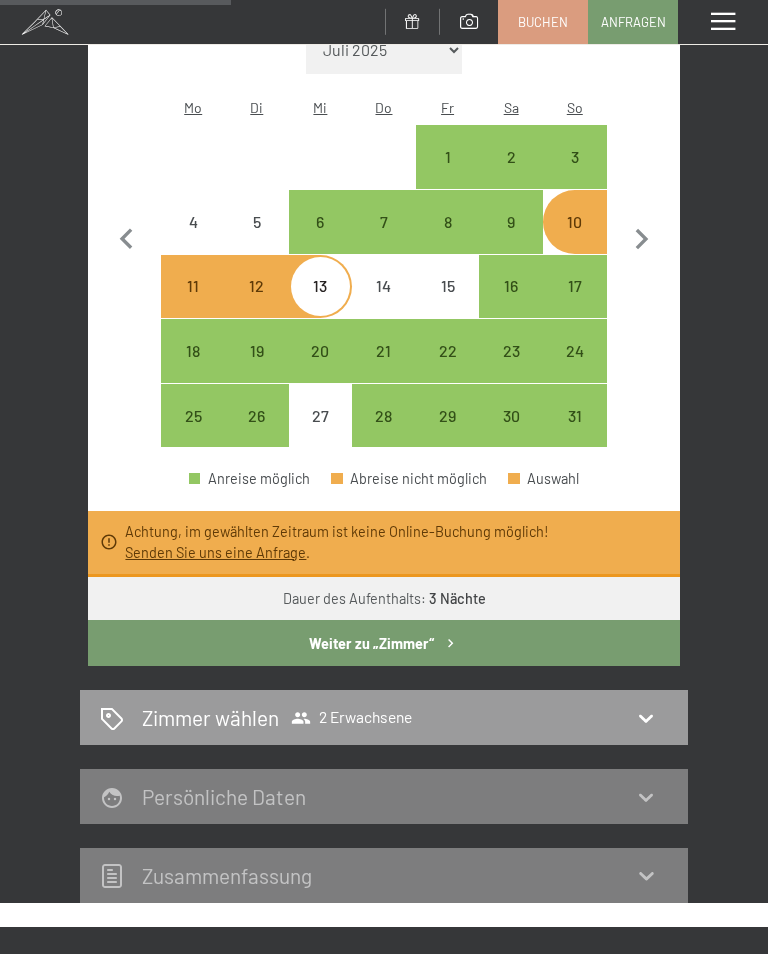 click 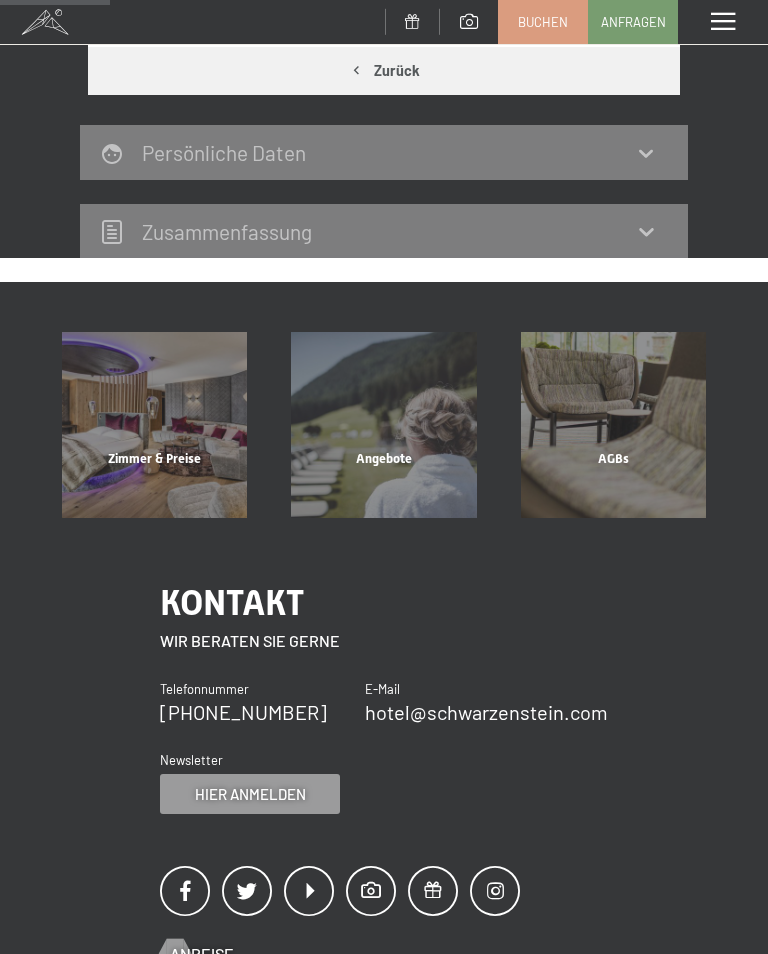 scroll, scrollTop: 234, scrollLeft: 0, axis: vertical 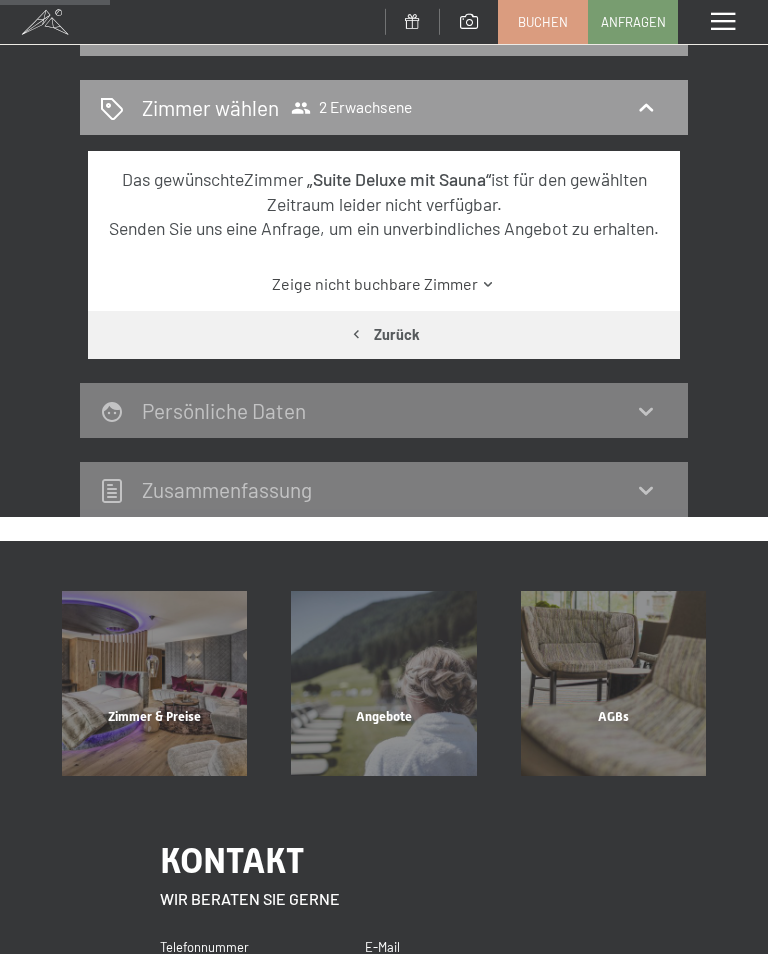 click on "Das gewünschte  Zimmer   „Suite Deluxe mit Sauna“  ist für den gewählten Zeitraum leider nicht verfügbar. Senden Sie uns eine Anfrage, um ein unverbindliches Angebot zu erhalten. Zeige nicht buchbare Zimmer" at bounding box center [384, 231] 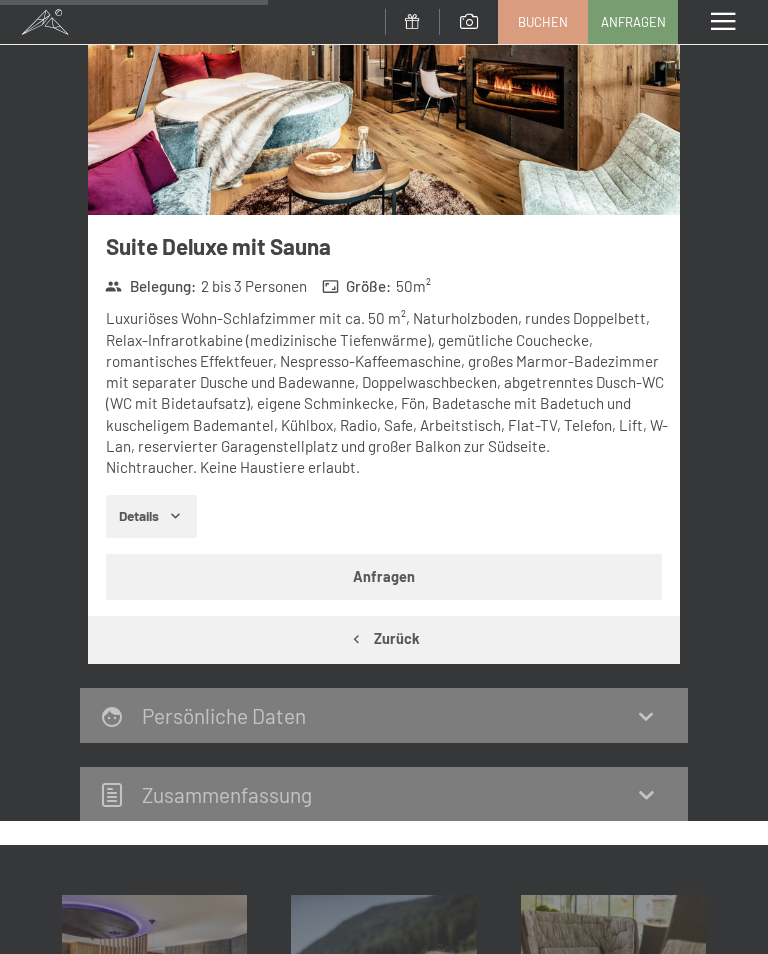 scroll, scrollTop: 603, scrollLeft: 0, axis: vertical 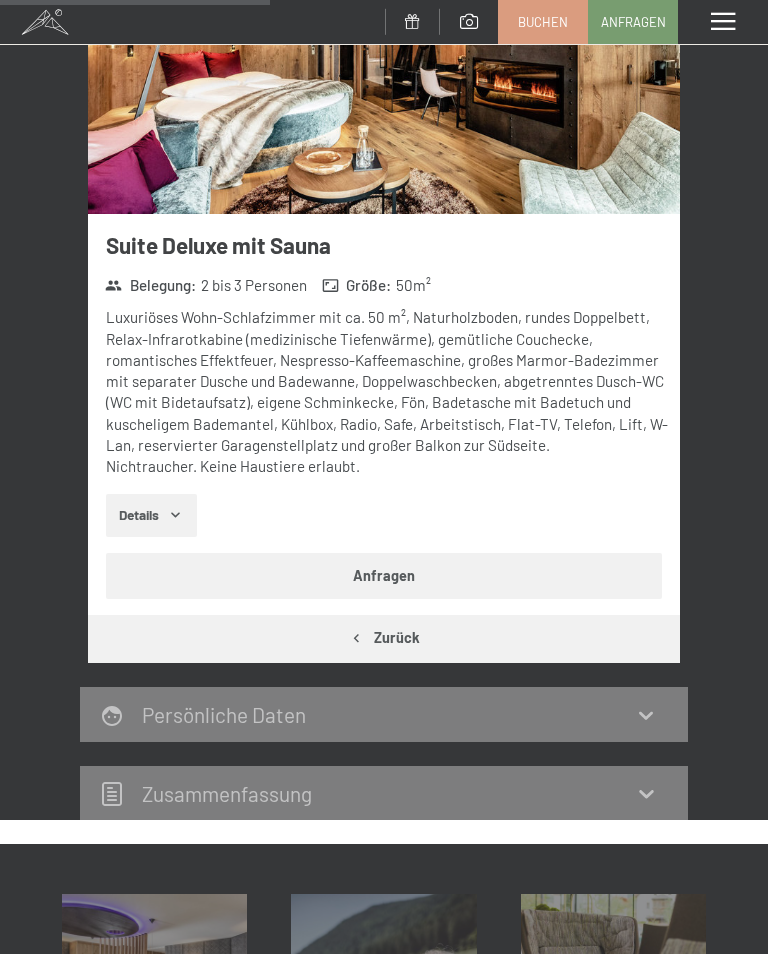 click on "Anfragen" at bounding box center [384, 576] 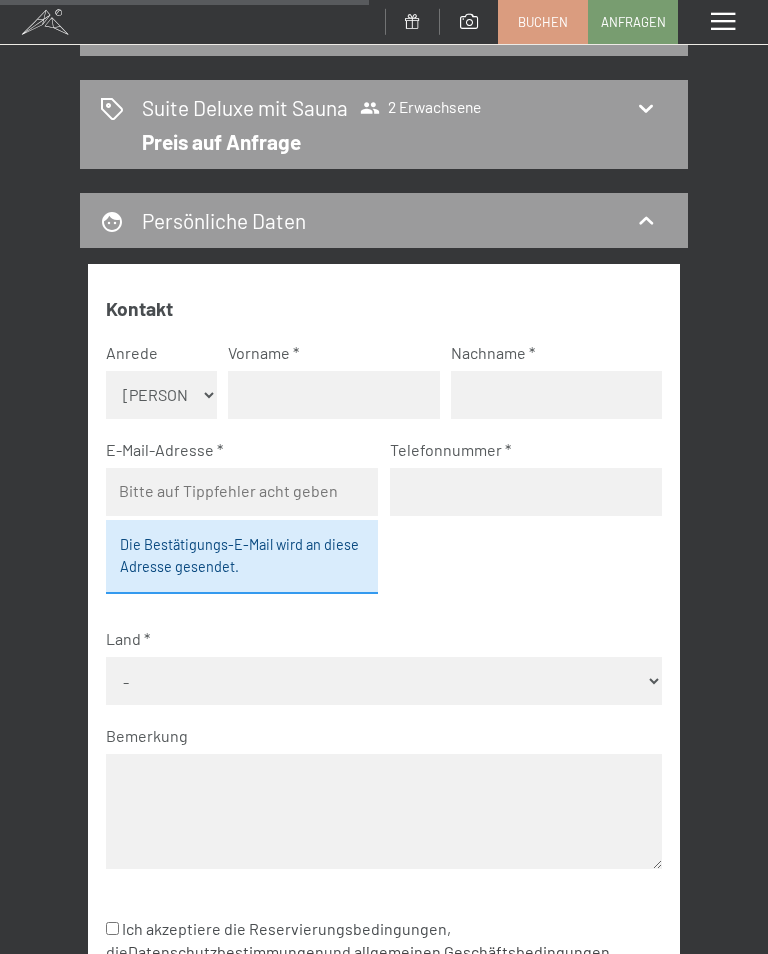 click on "Buchen           Anfragen" at bounding box center (339, 22) 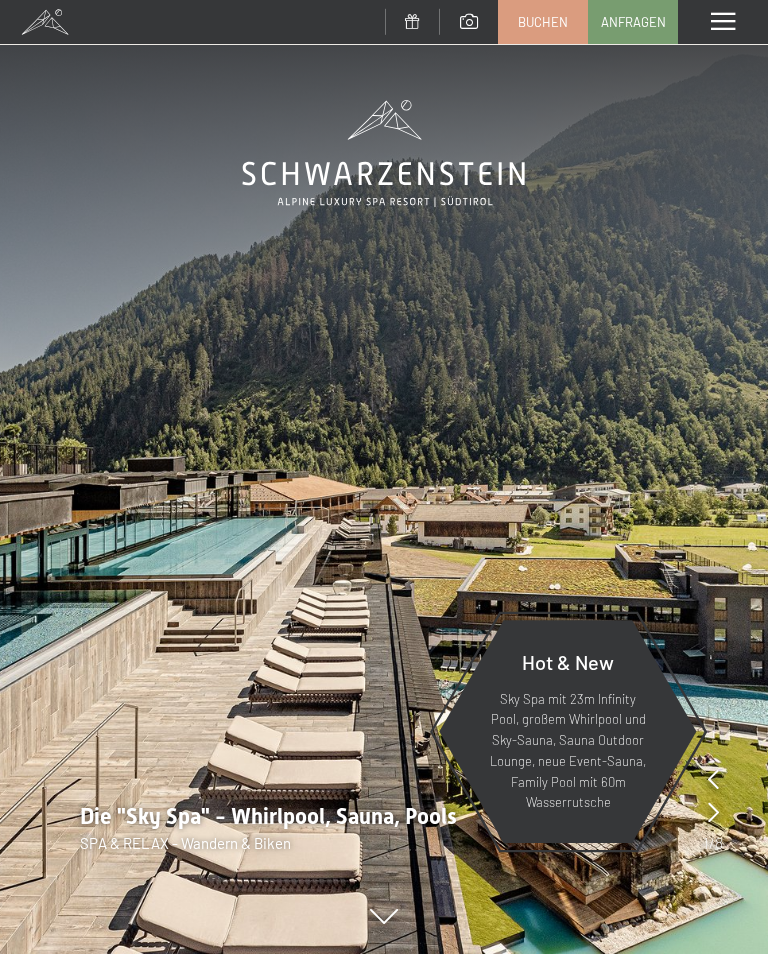 scroll, scrollTop: 0, scrollLeft: 0, axis: both 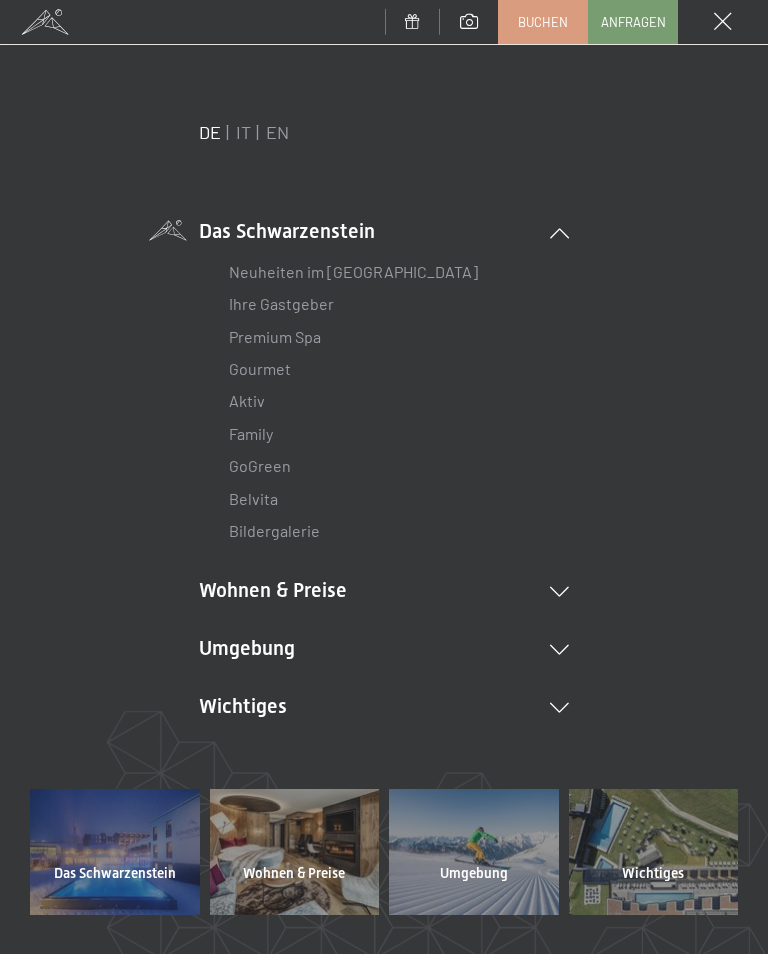 click on "Wohnen & Preise           Inklusivleistungen         Zimmer & Preise         Liste             Angebote         Liste             Familienpreise         Spa Anwendungen         Treuebonus         Anfrage         Buchung         AGBs - Info         Gutschein         Geschenksidee         App. Luxegg" at bounding box center [384, 591] 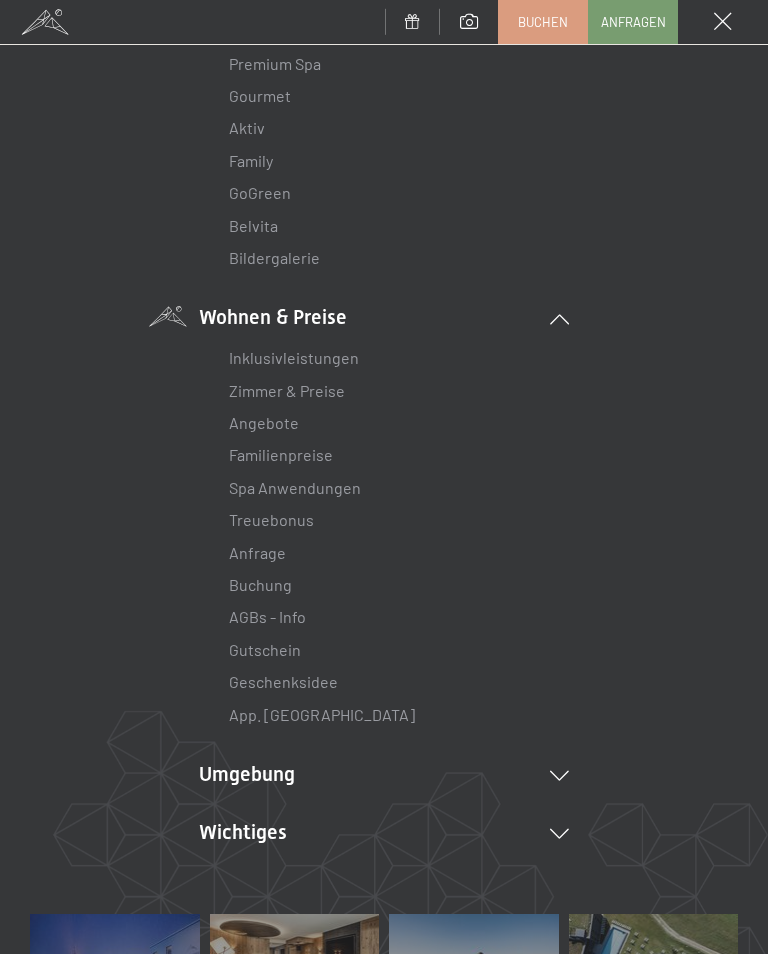 scroll, scrollTop: 274, scrollLeft: 0, axis: vertical 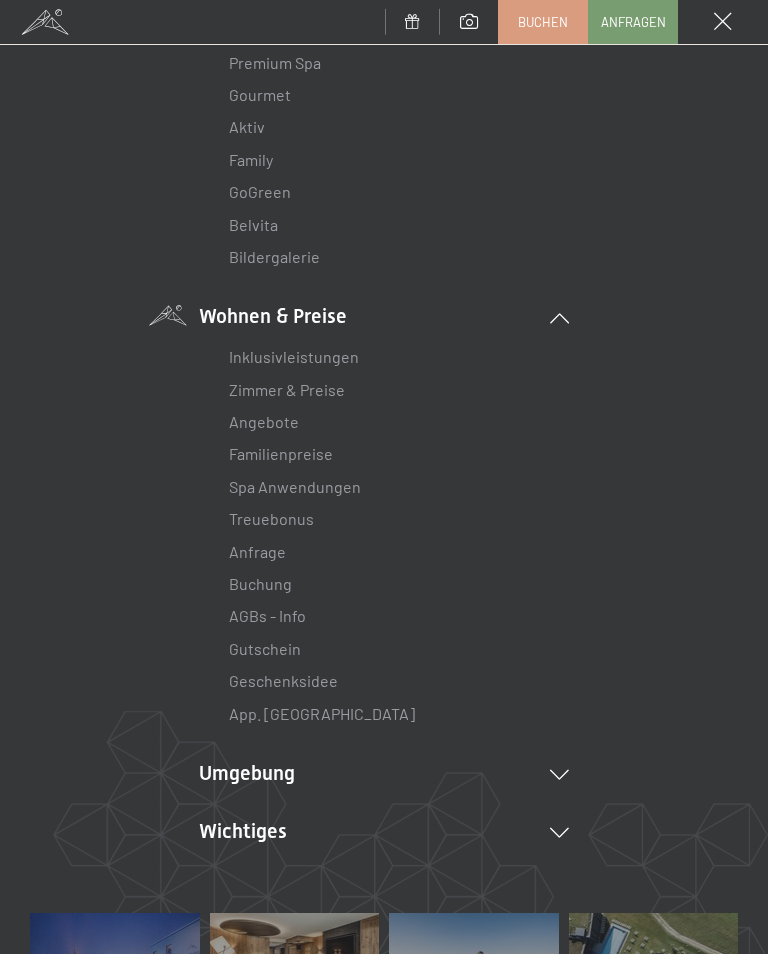 click on "Zimmer & Preise" at bounding box center (287, 389) 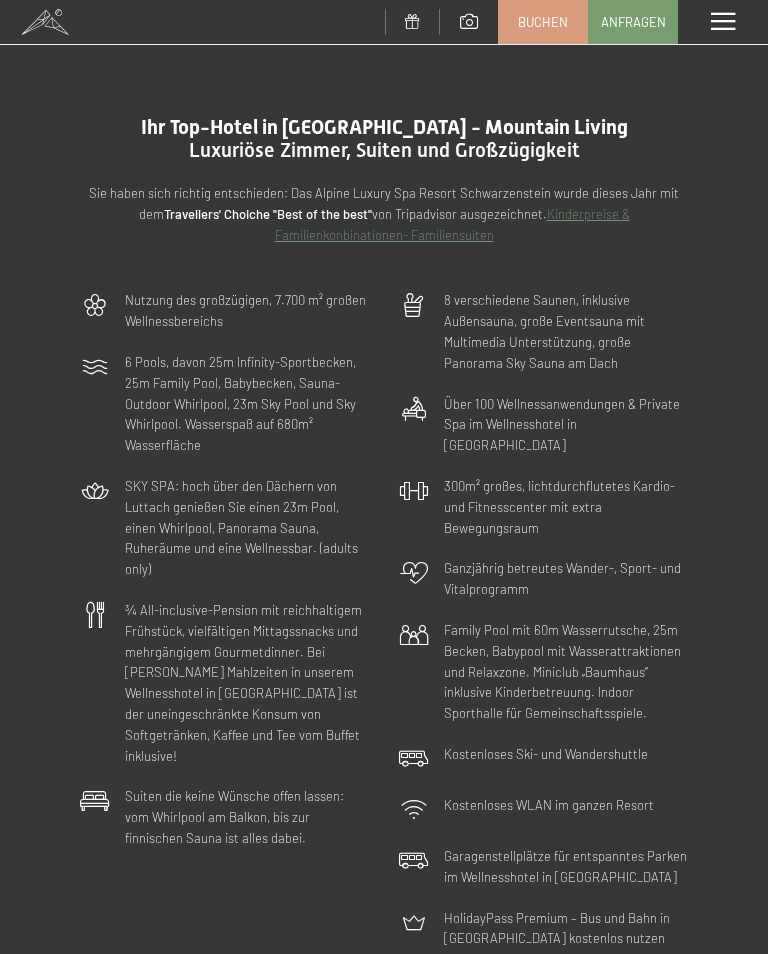 scroll, scrollTop: 0, scrollLeft: 0, axis: both 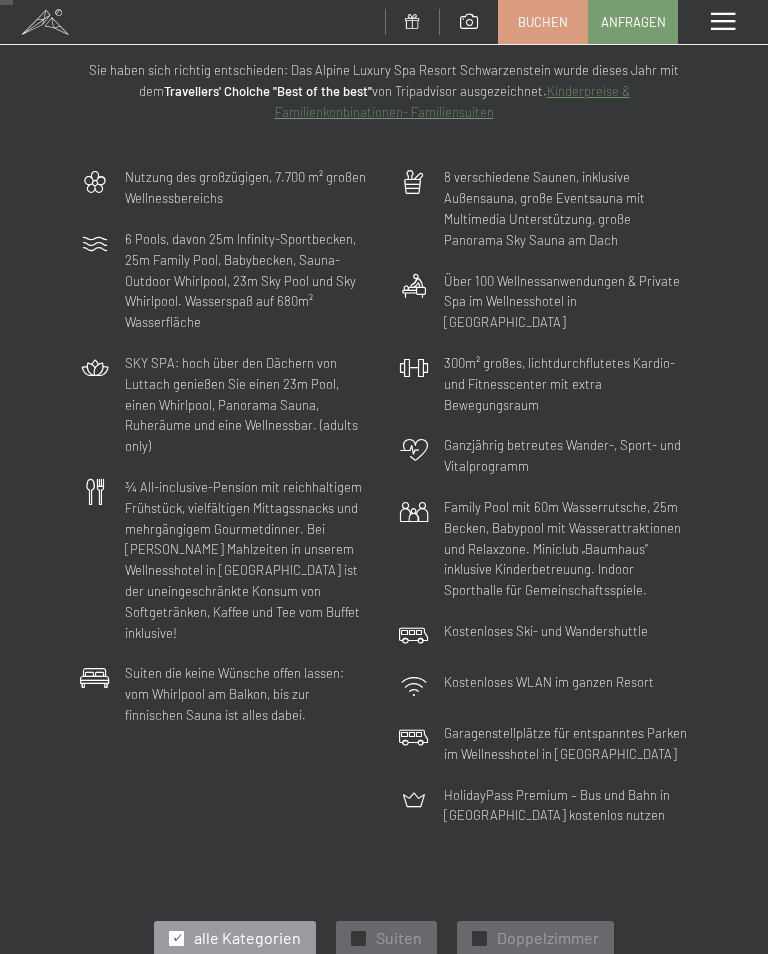 click on "Doppelzimmer" at bounding box center [548, 938] 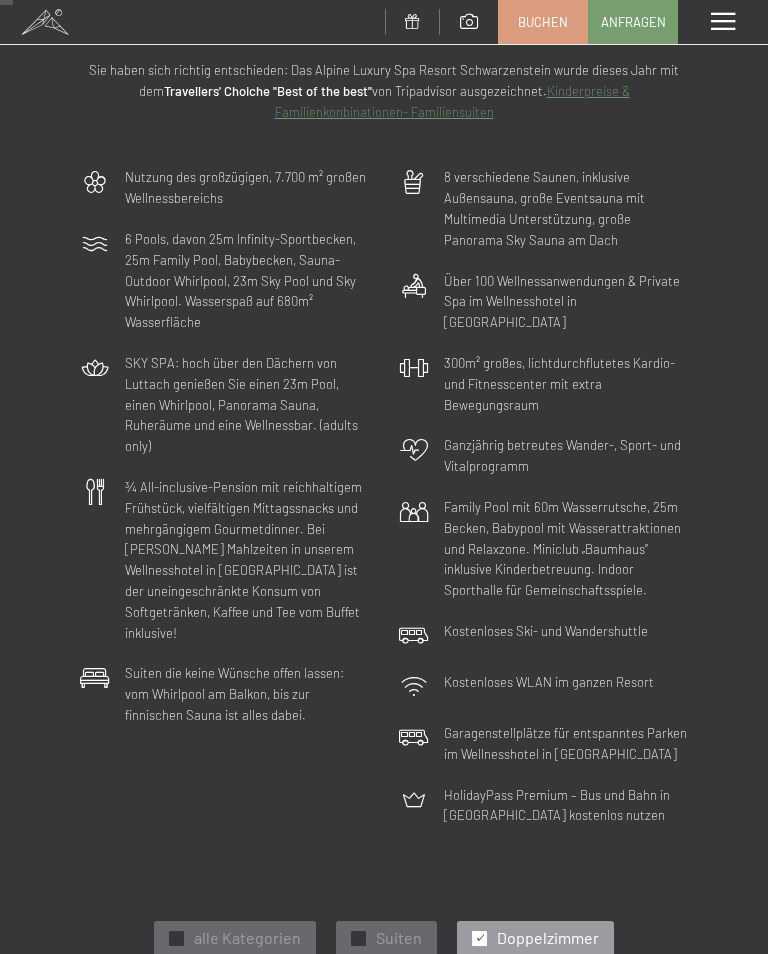 click on "Doppelzimmer" at bounding box center [548, 938] 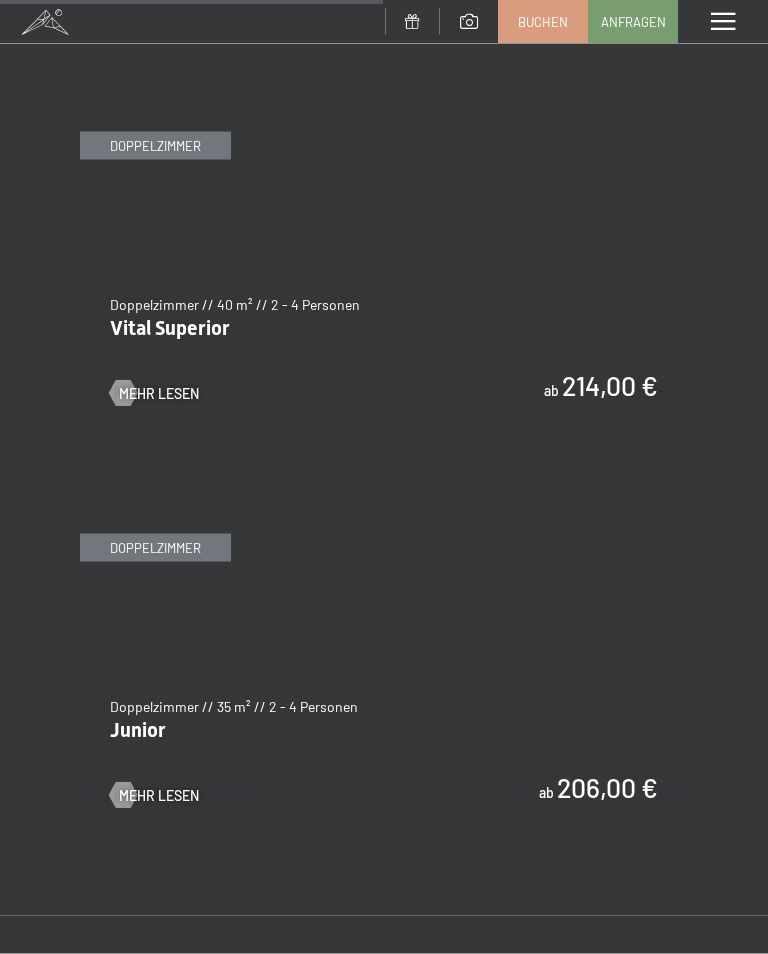scroll, scrollTop: 1895, scrollLeft: 0, axis: vertical 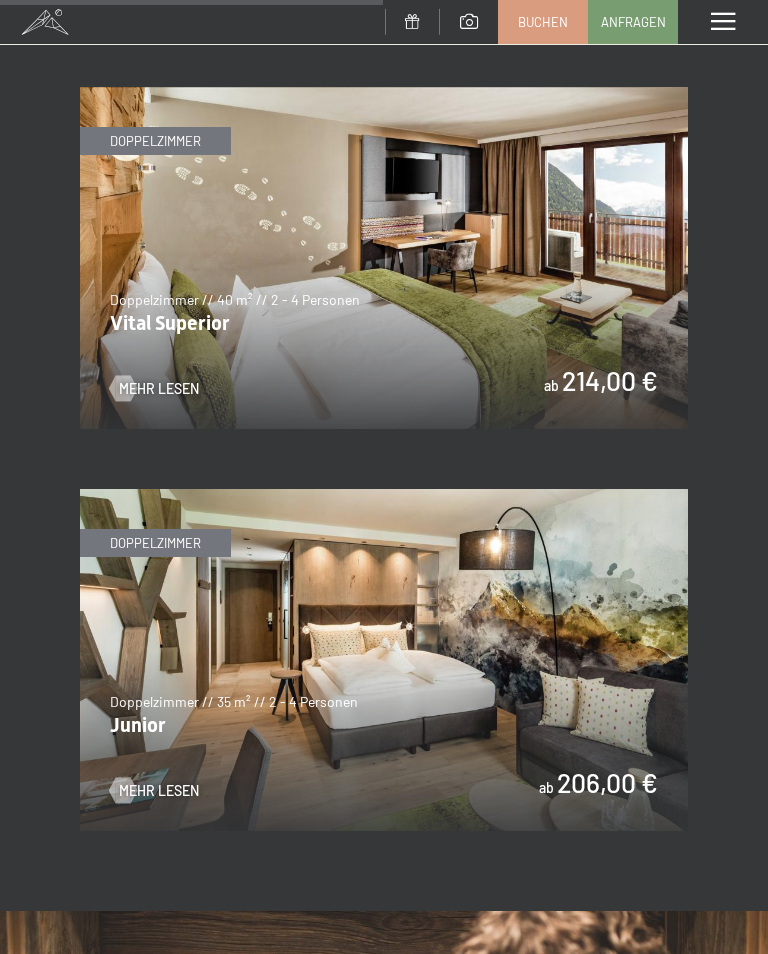 click at bounding box center (384, 660) 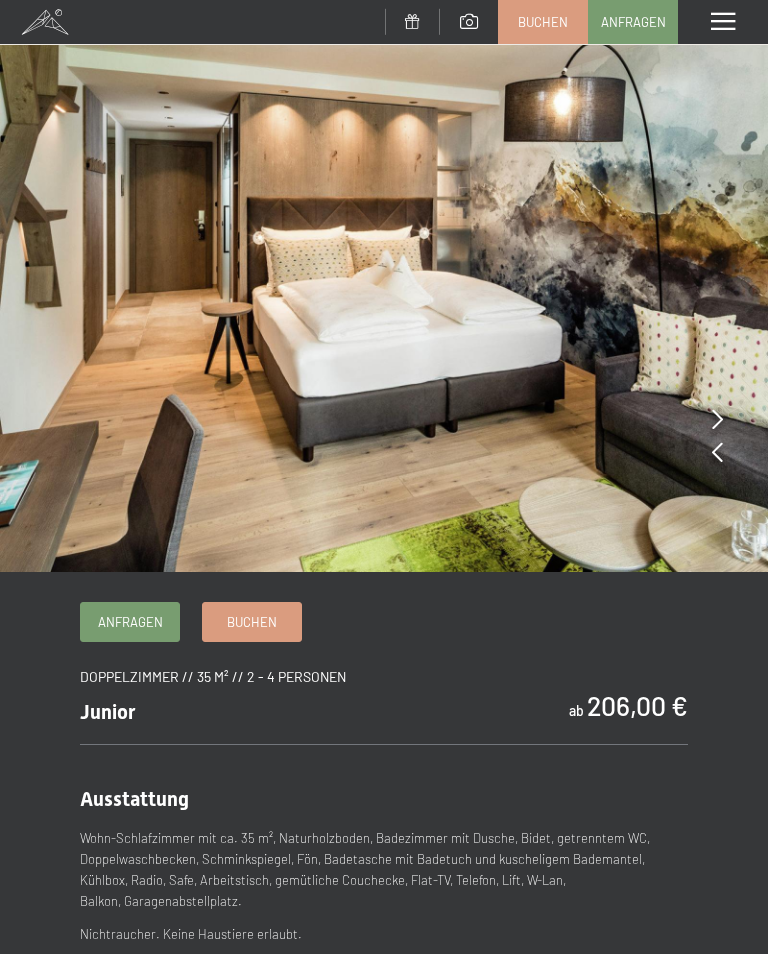 scroll, scrollTop: 0, scrollLeft: 0, axis: both 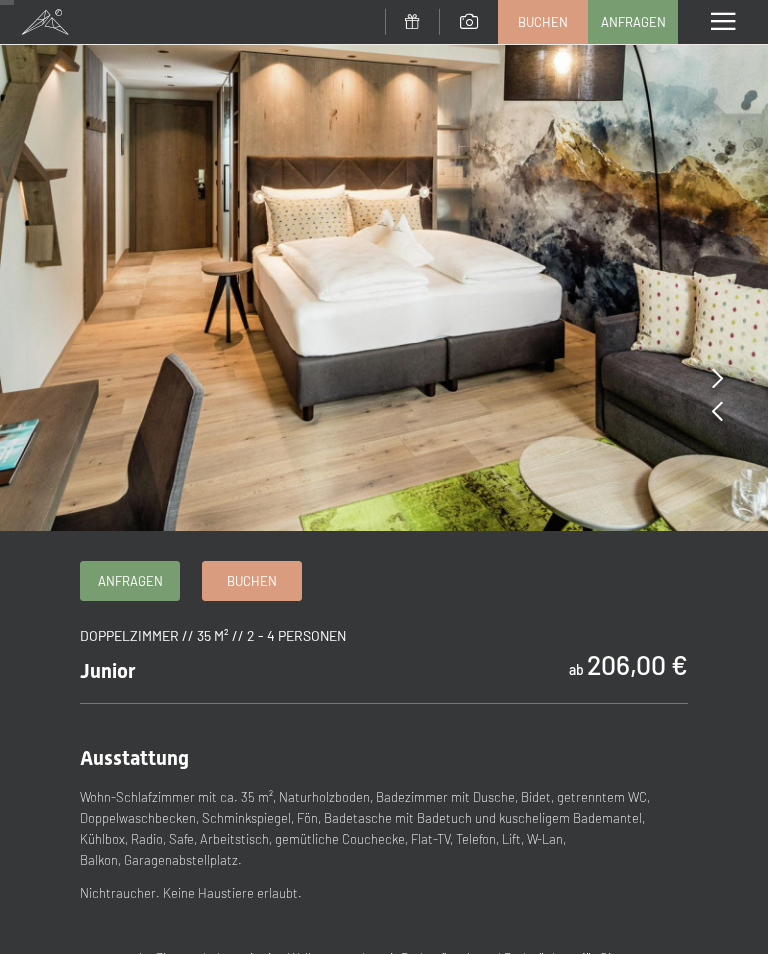 click on "Buchen" at bounding box center [252, 581] 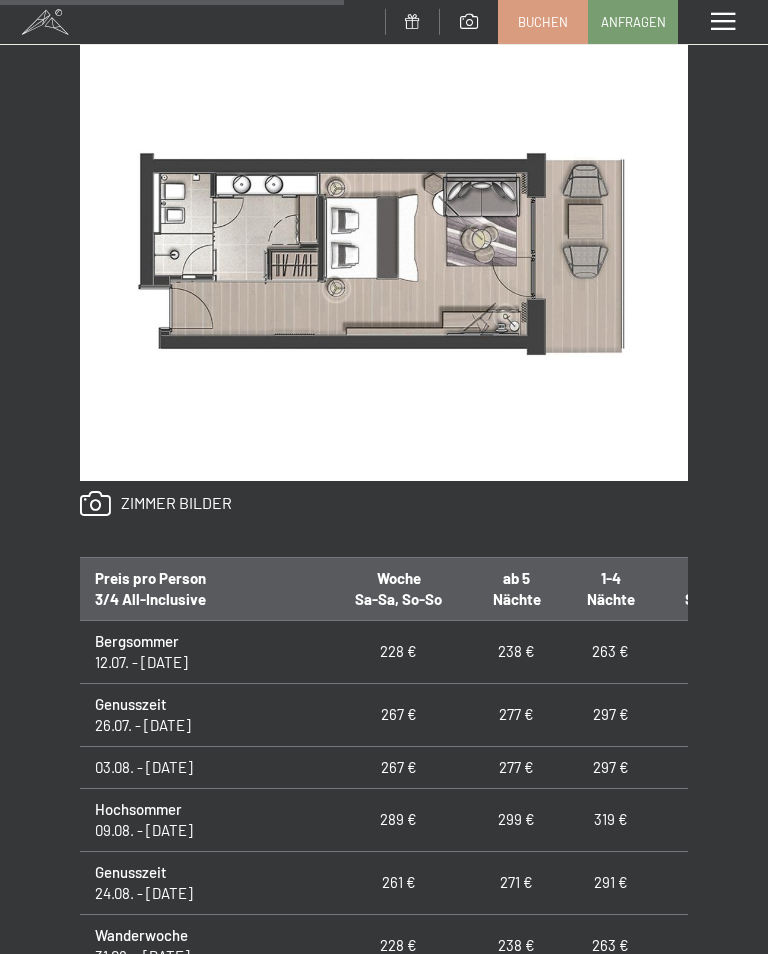 scroll, scrollTop: 1034, scrollLeft: 0, axis: vertical 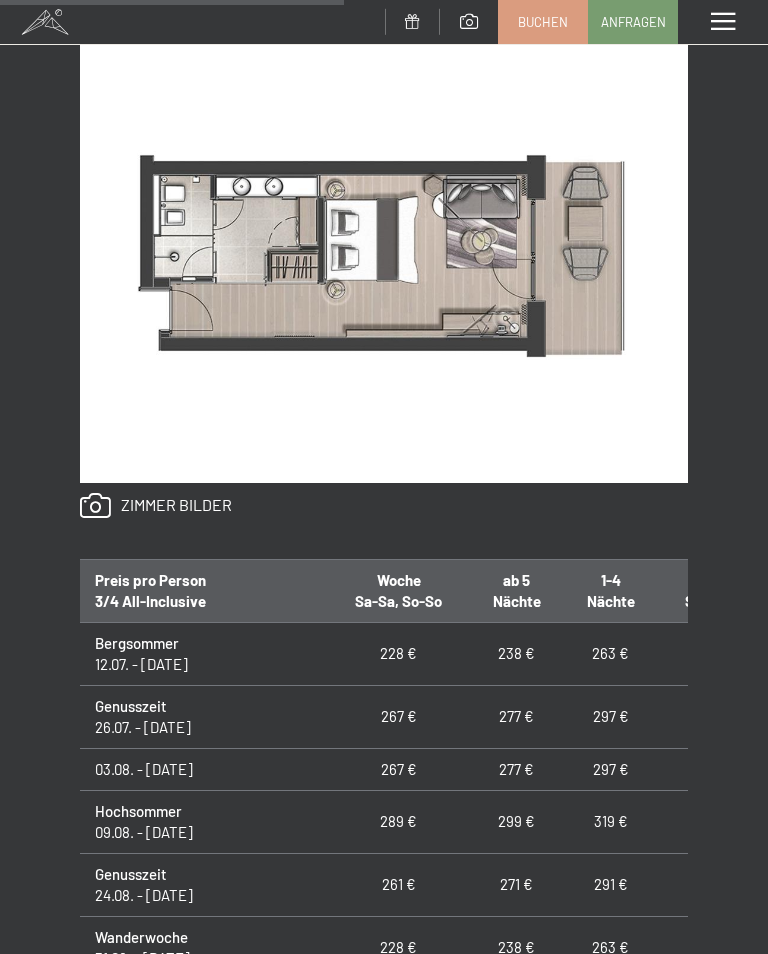 click on "297 €" at bounding box center [611, 769] 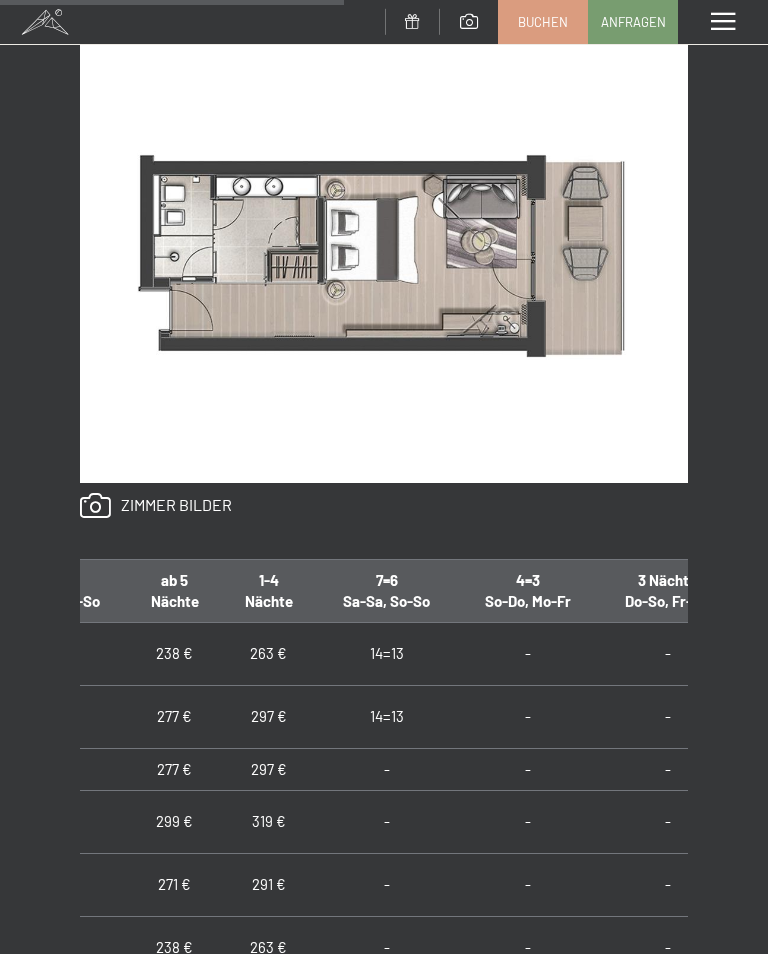 scroll, scrollTop: 0, scrollLeft: 344, axis: horizontal 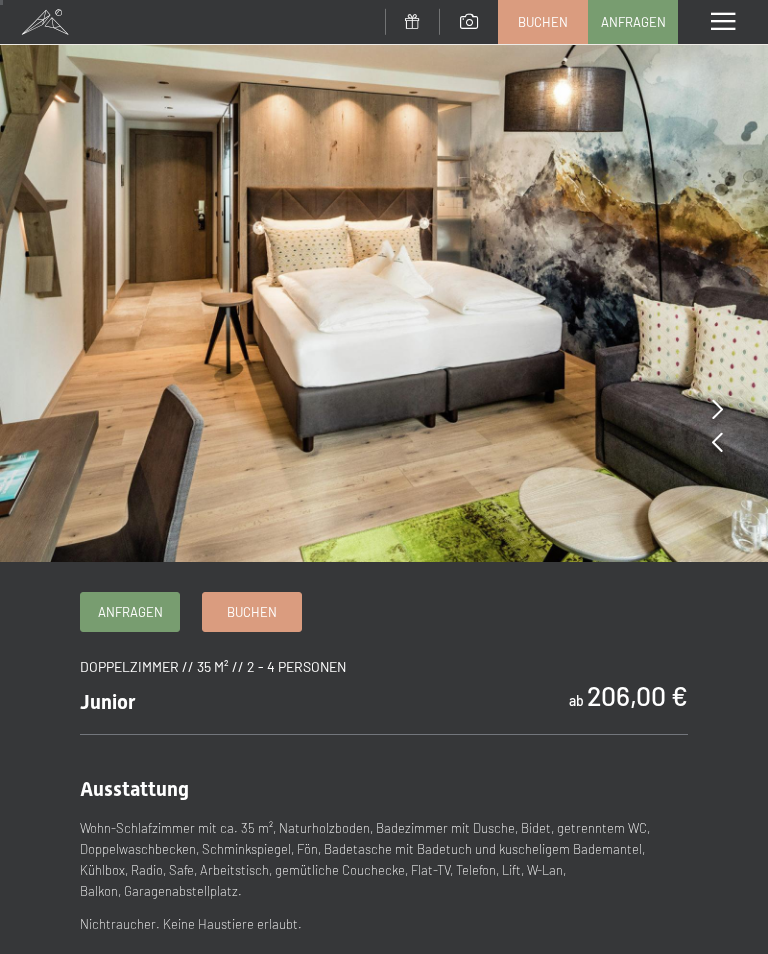 click on "Anfragen" at bounding box center (130, 612) 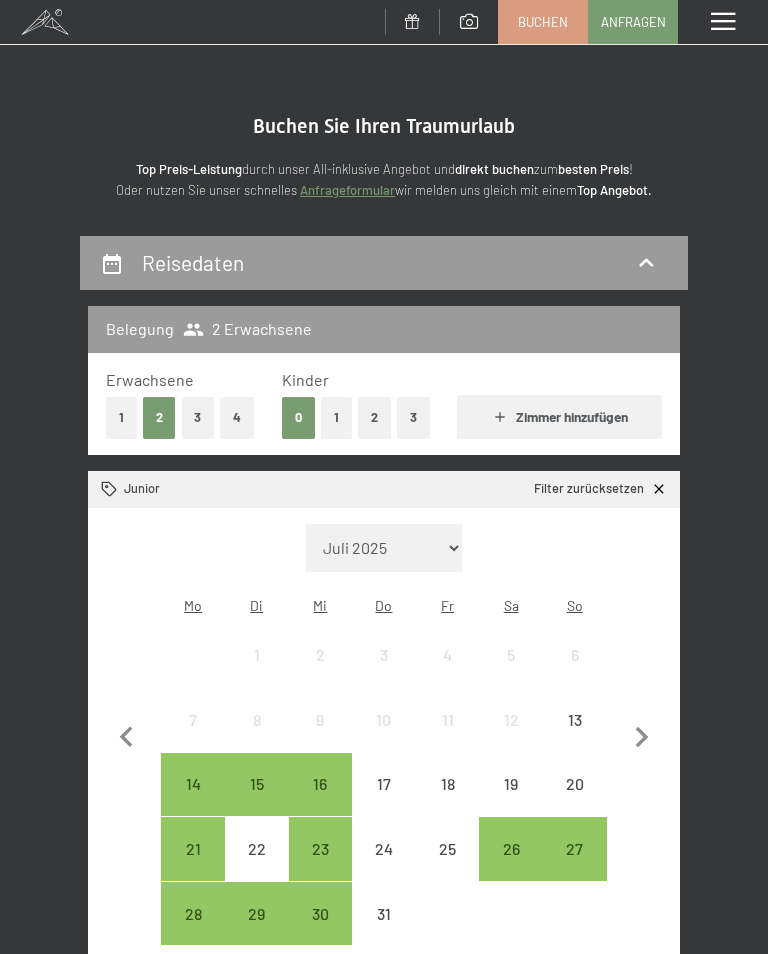 scroll, scrollTop: 0, scrollLeft: 0, axis: both 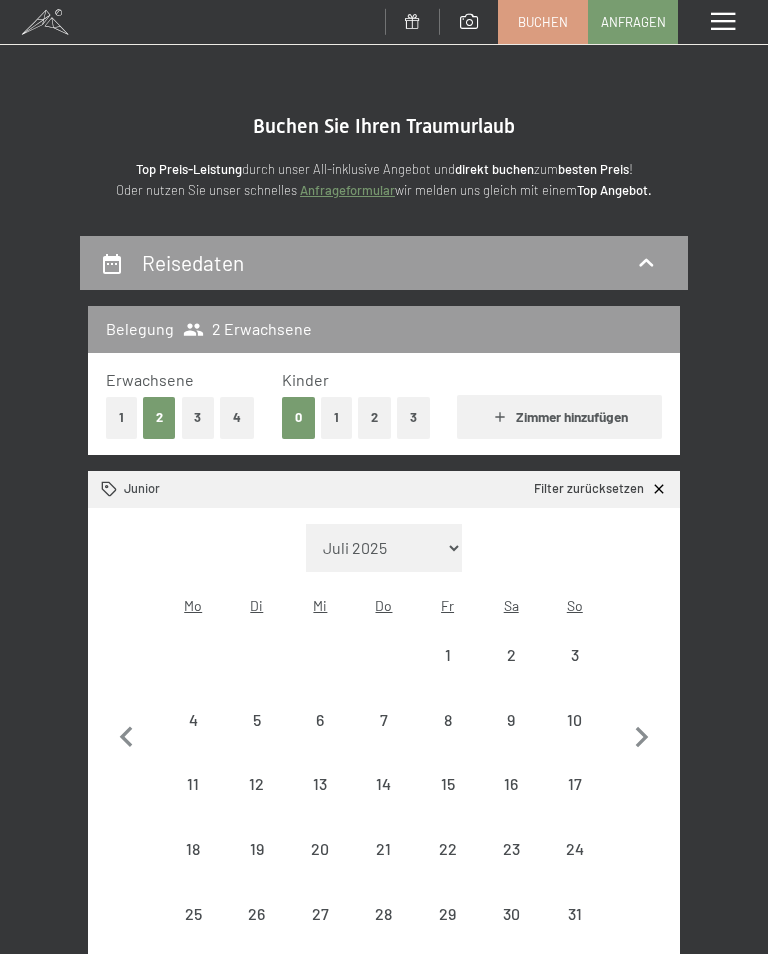 select on "2025-08-01" 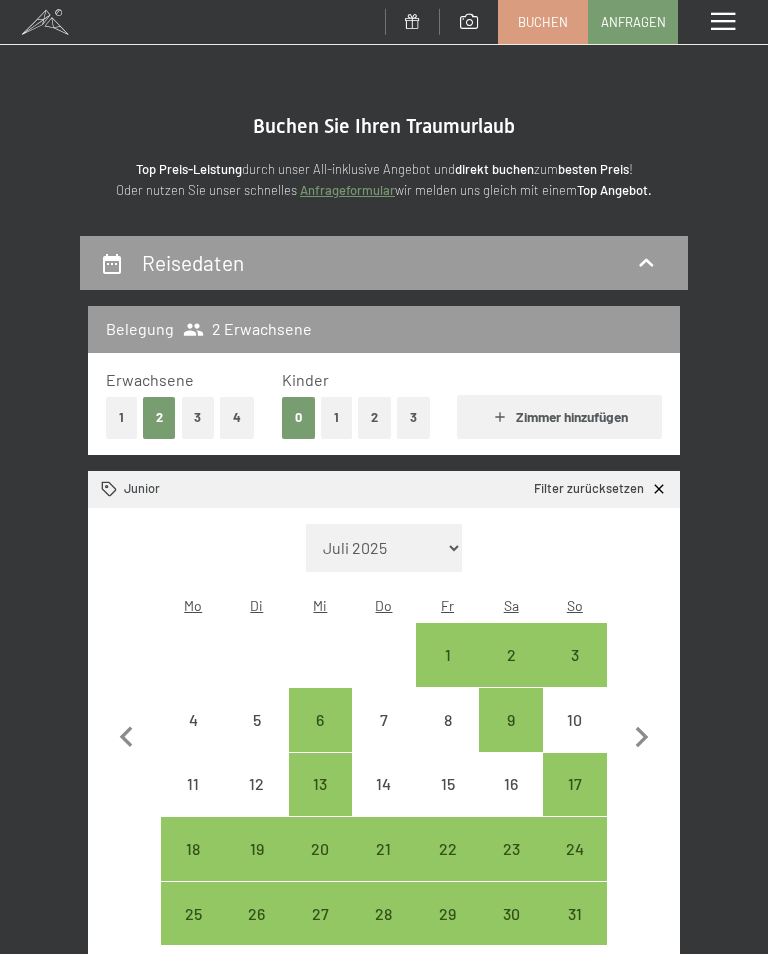 click on "10" at bounding box center [575, 742] 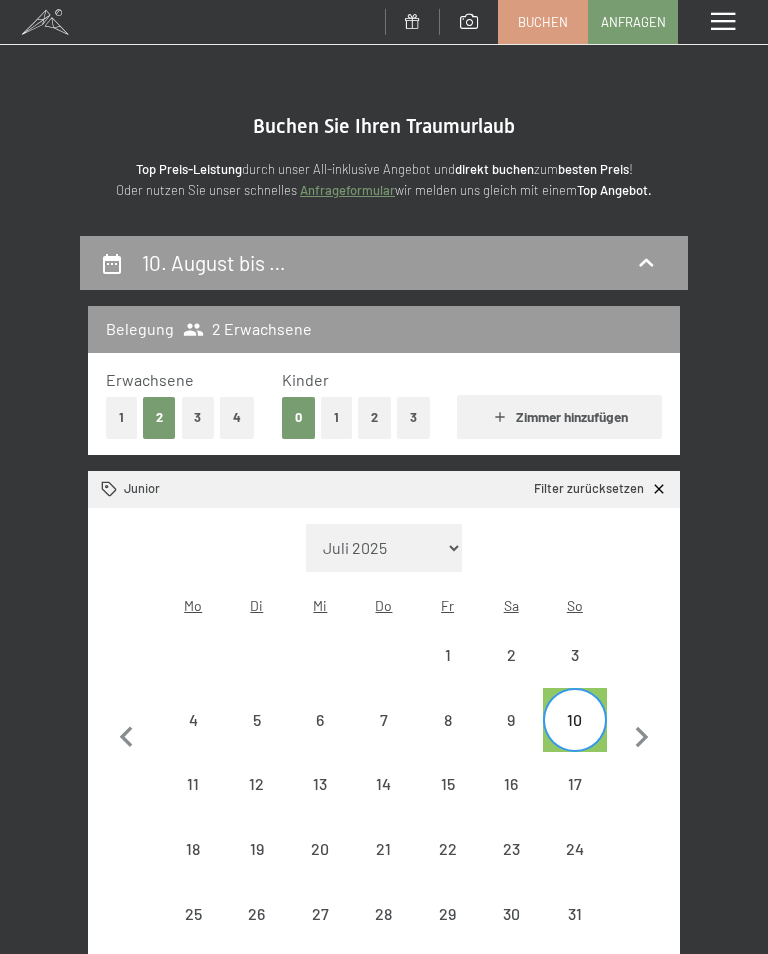 click on "13" at bounding box center (321, 806) 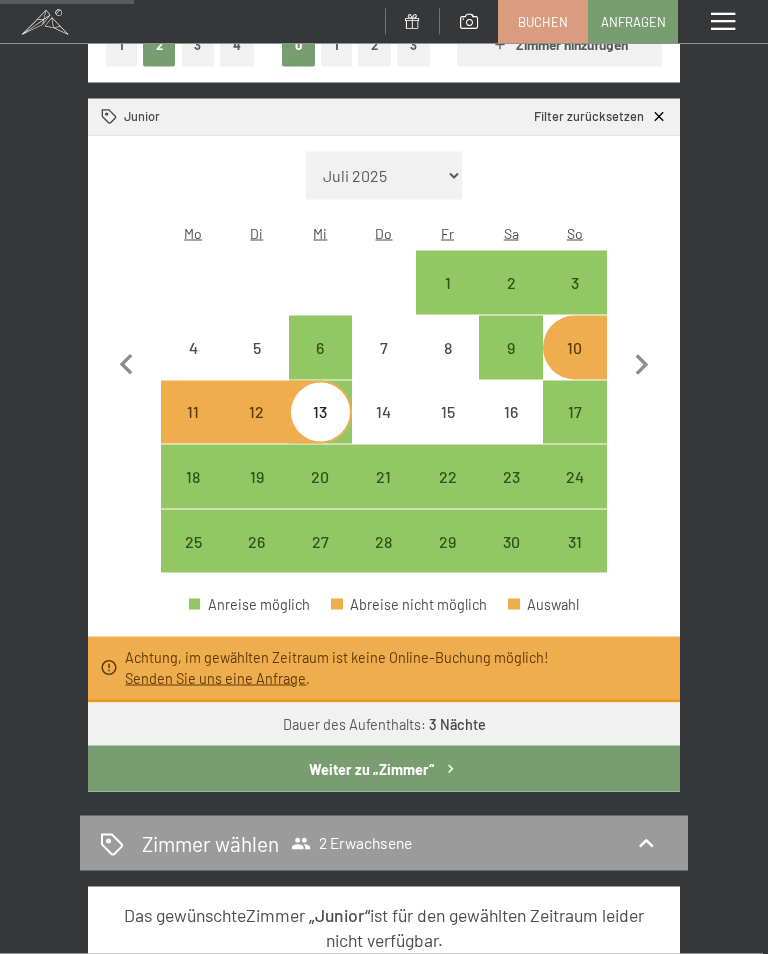 scroll, scrollTop: 384, scrollLeft: 0, axis: vertical 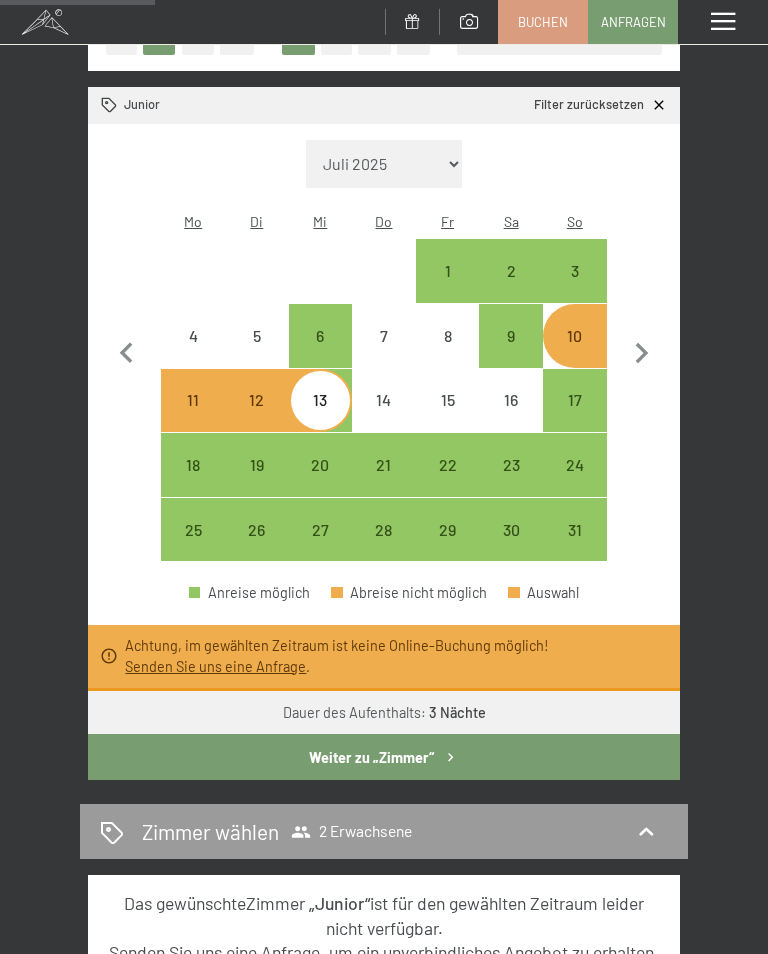 click on "12" at bounding box center [257, 422] 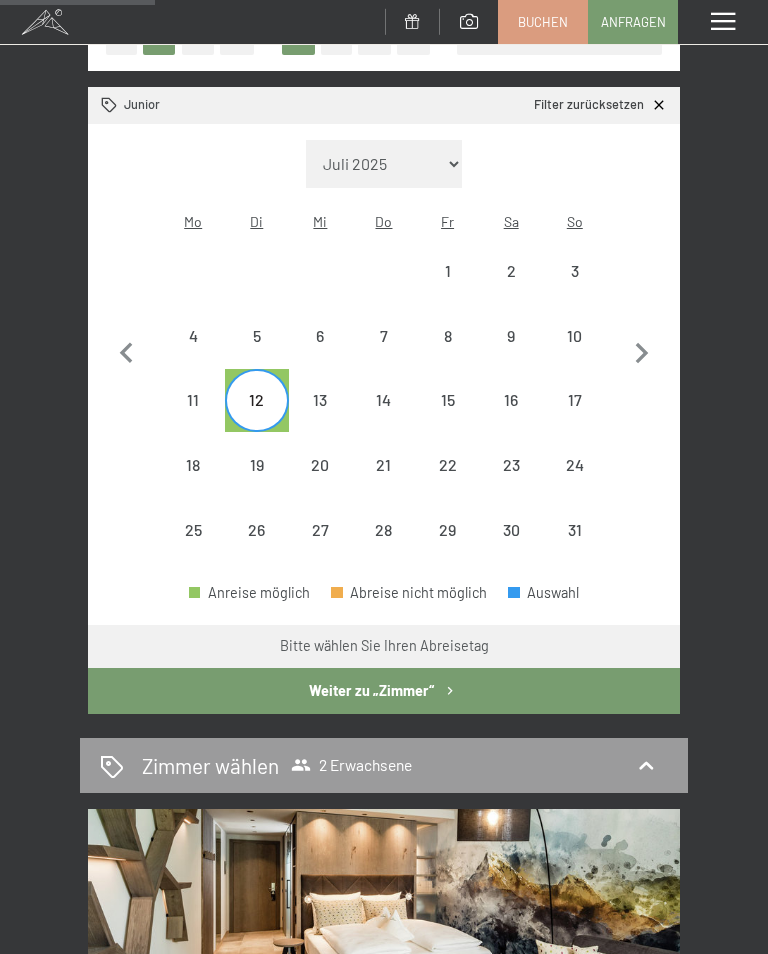 click on "10" at bounding box center [575, 358] 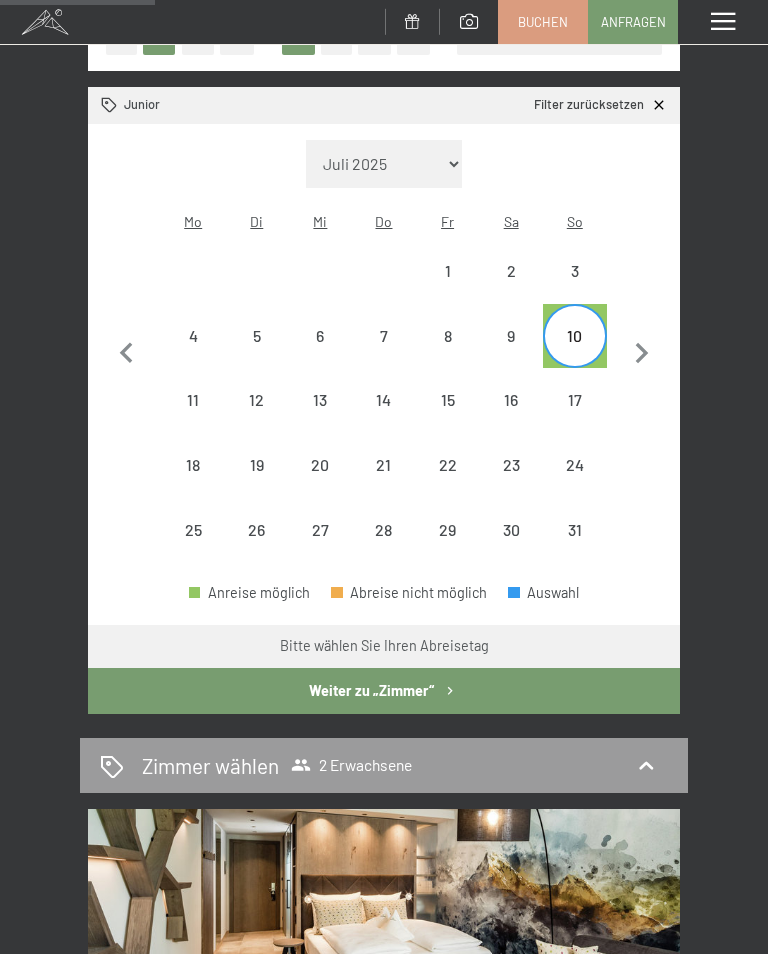 click on "12" at bounding box center (257, 422) 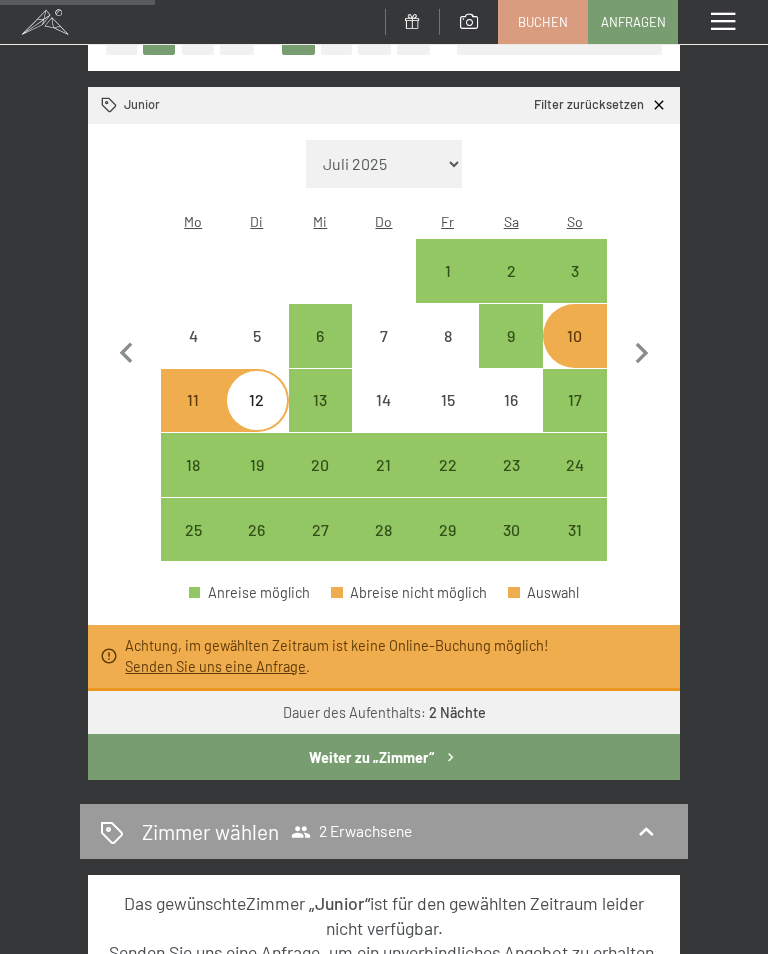 click on "14" at bounding box center (384, 422) 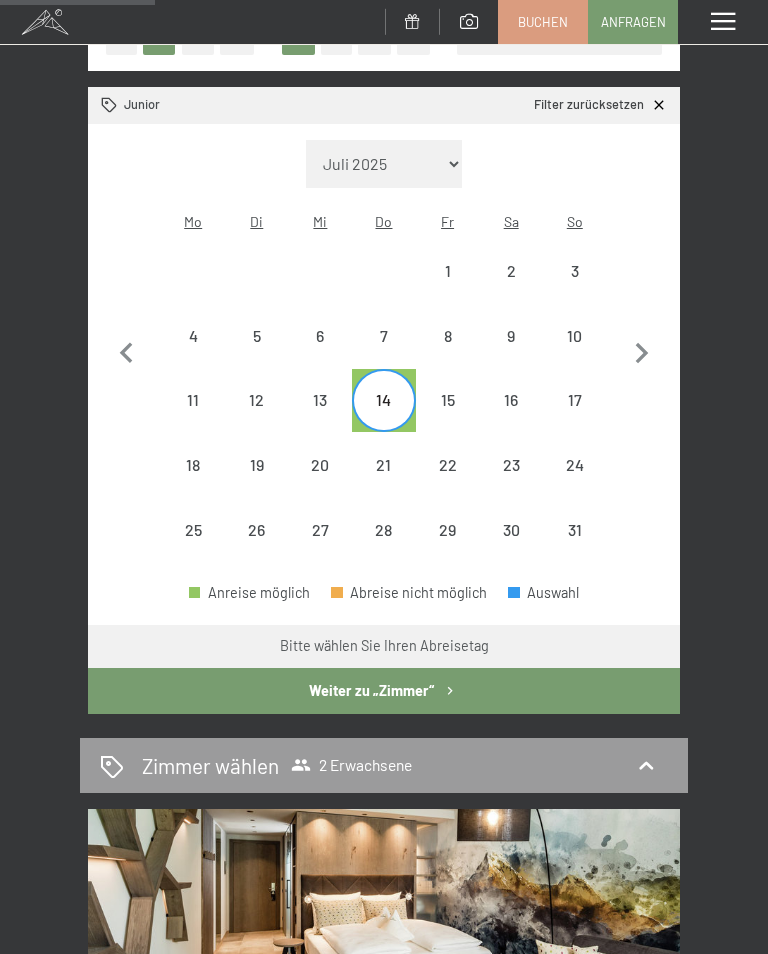 click on "16" at bounding box center [511, 422] 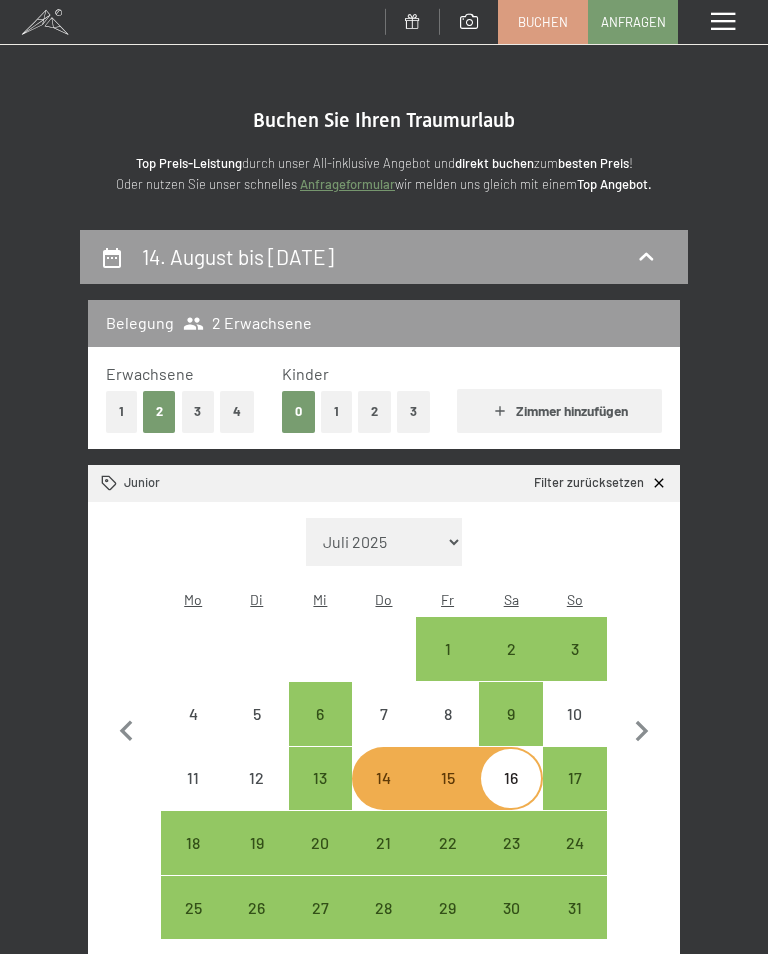 scroll, scrollTop: 0, scrollLeft: 0, axis: both 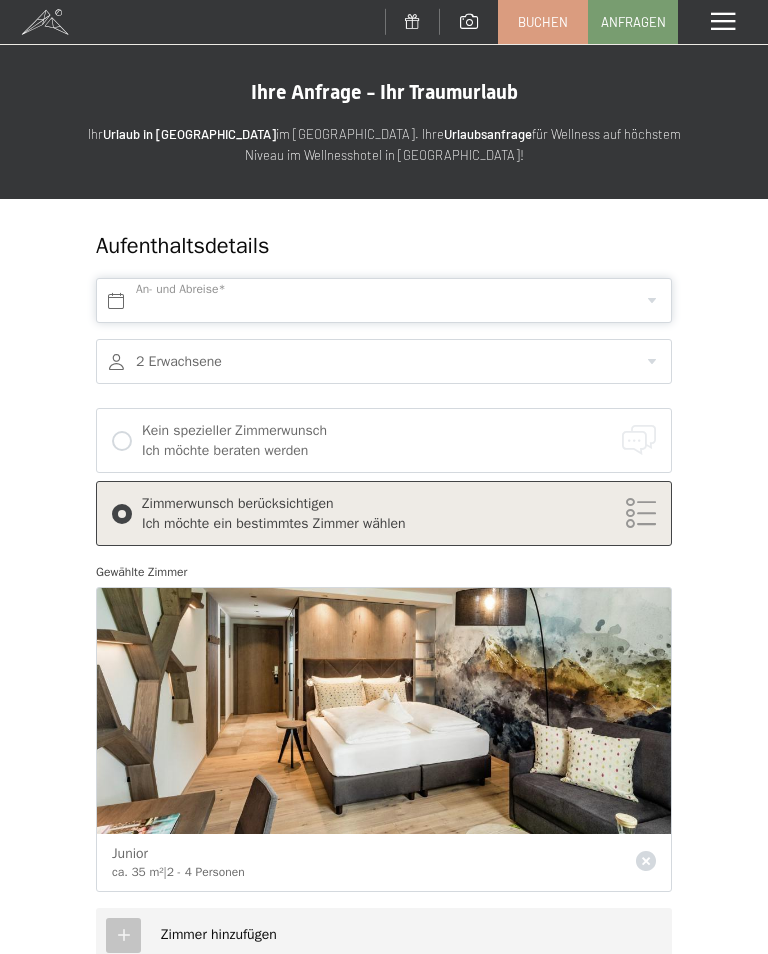 click at bounding box center (384, 300) 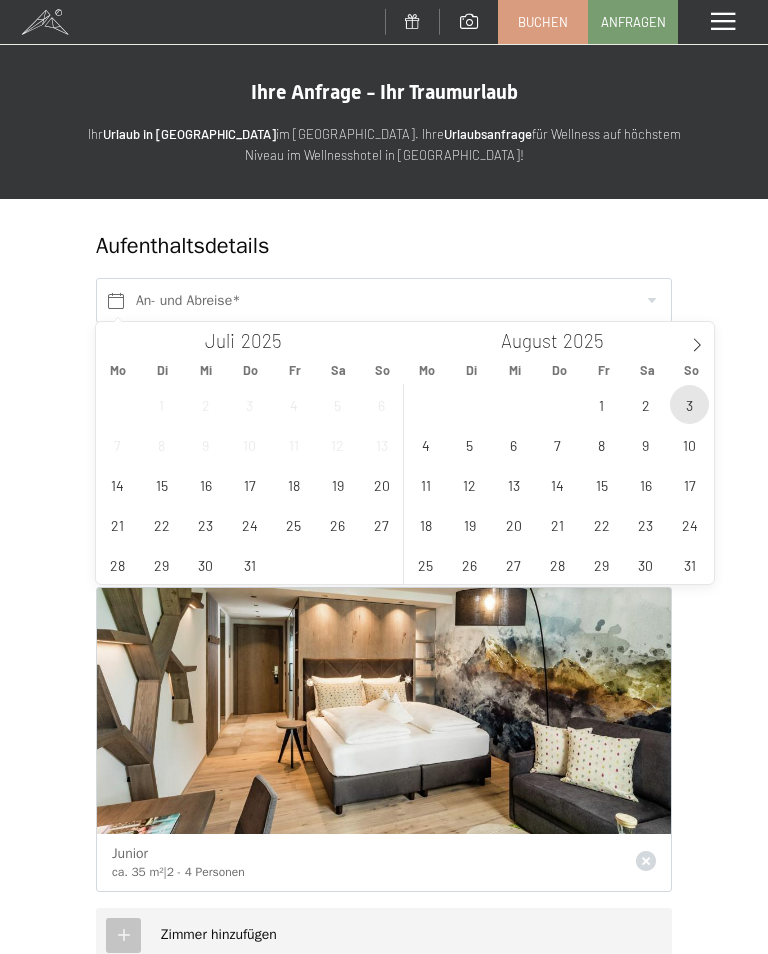 click on "3" at bounding box center (689, 404) 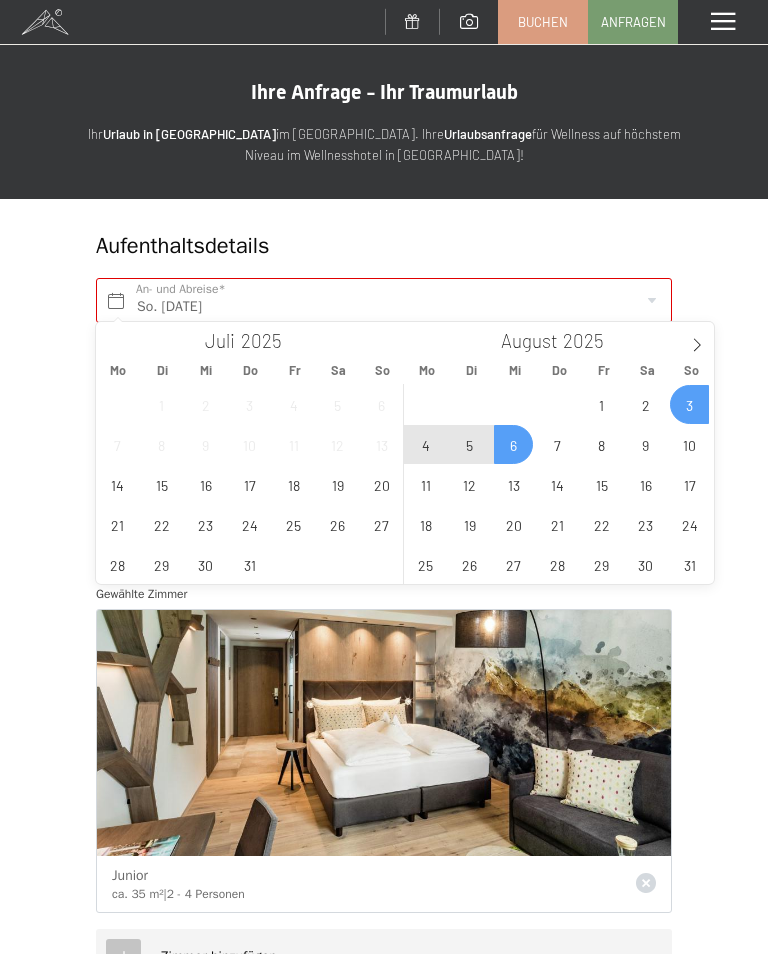 click on "6" at bounding box center [513, 444] 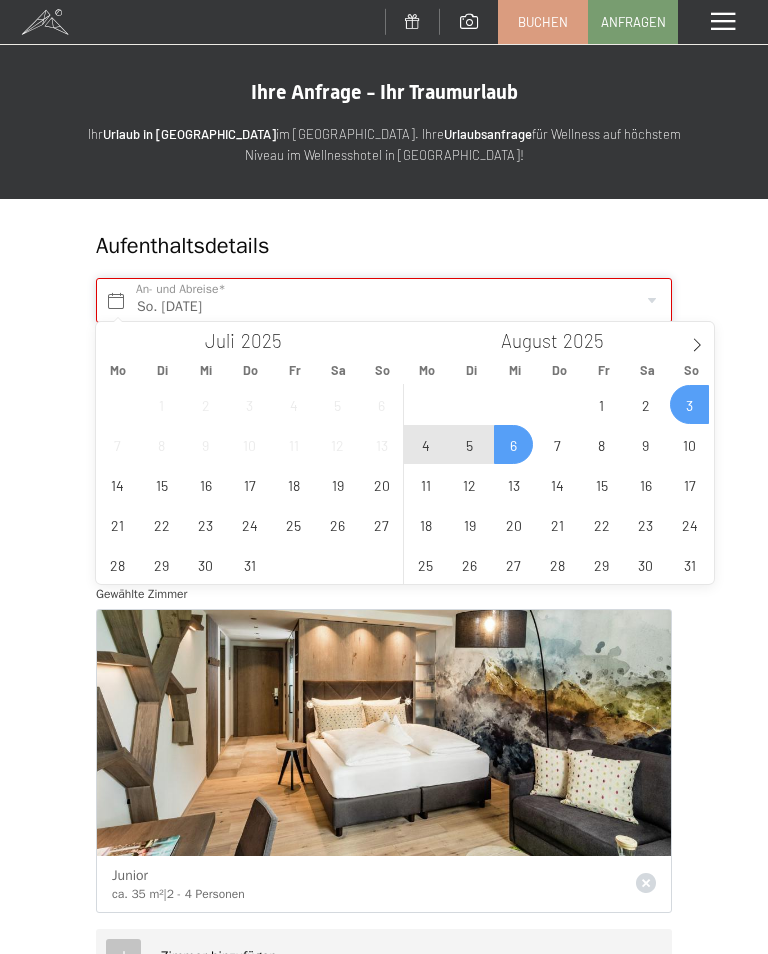 type on "So. 03.08.2025 - Mi. 06.08.2025" 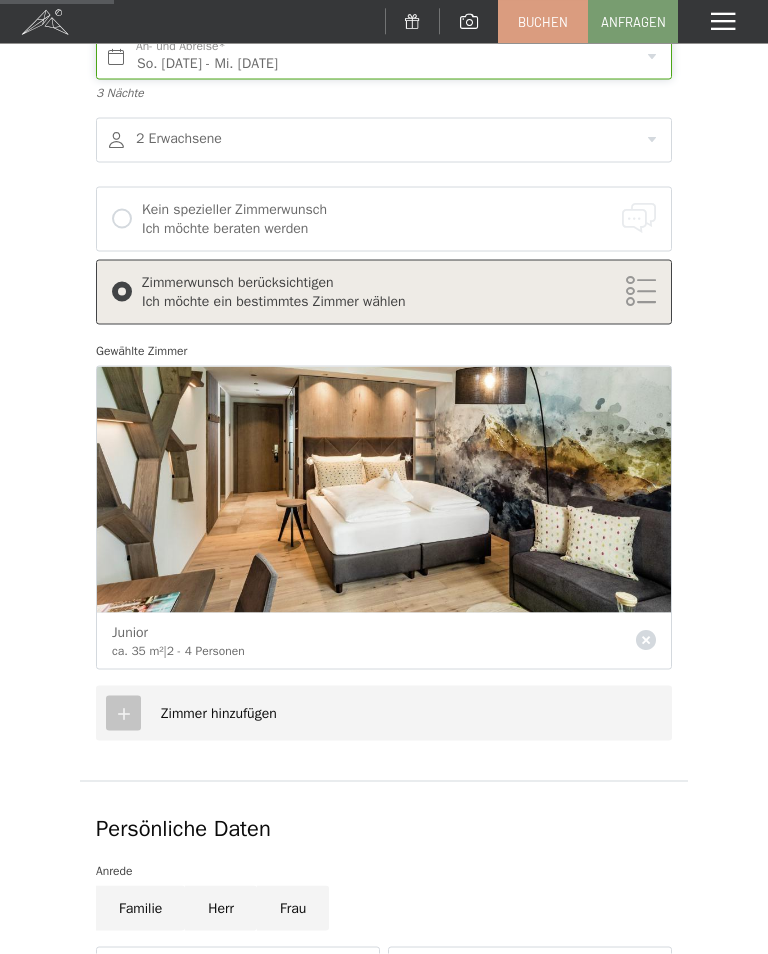 scroll, scrollTop: 253, scrollLeft: 0, axis: vertical 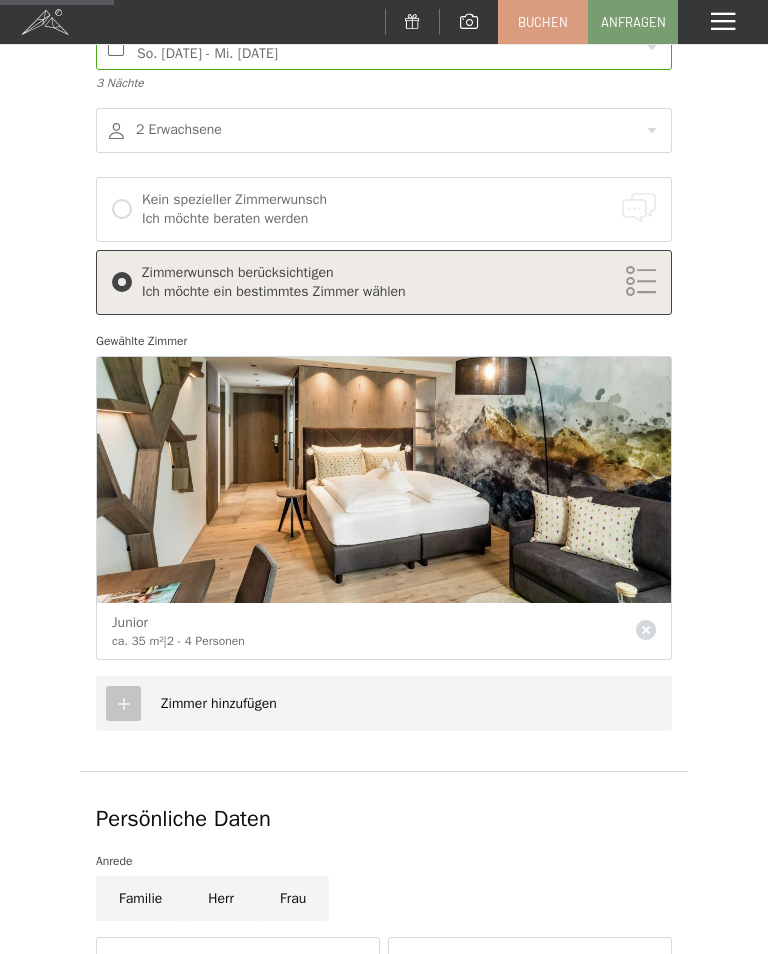 click on "Zimmer hinzufügen" at bounding box center (384, 703) 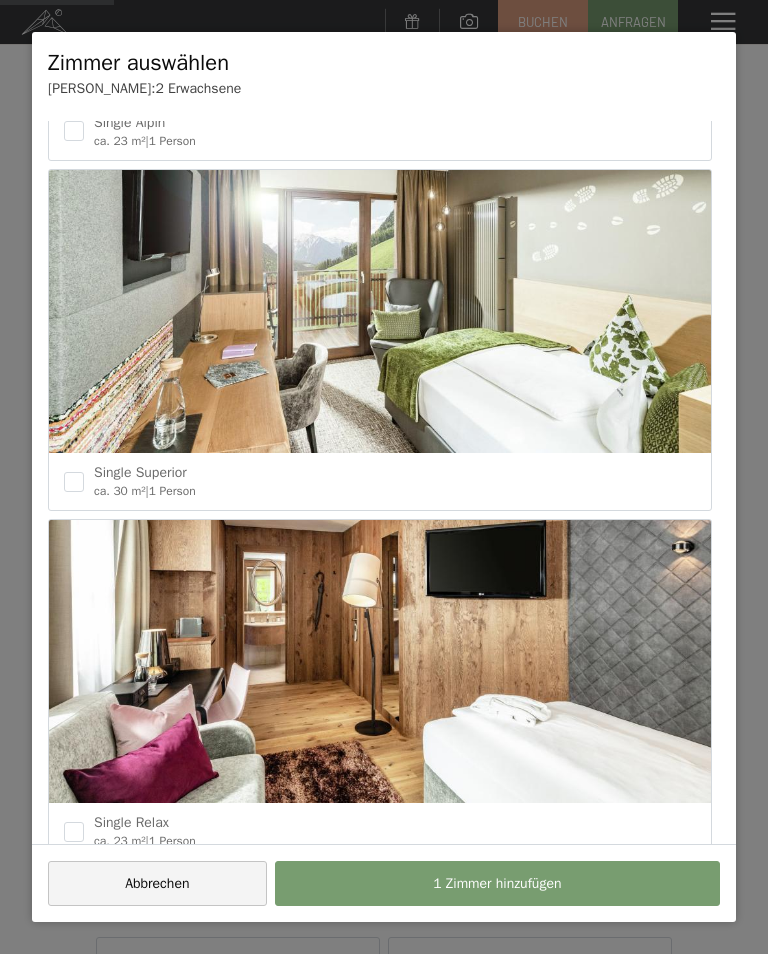 scroll, scrollTop: 3826, scrollLeft: 0, axis: vertical 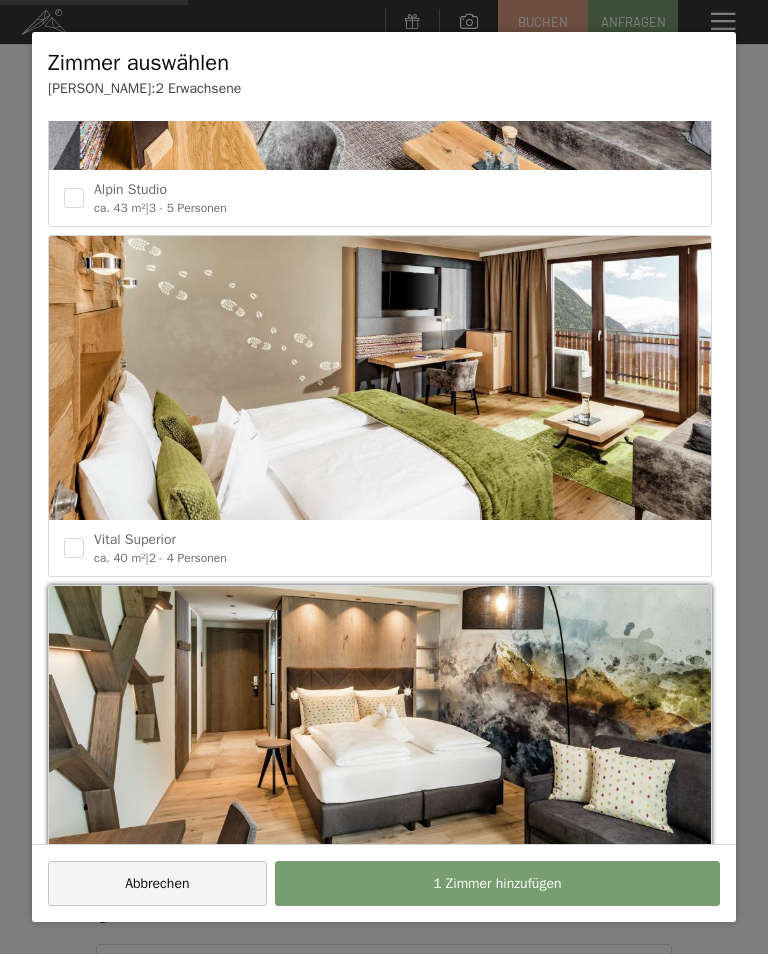click at bounding box center [74, 548] 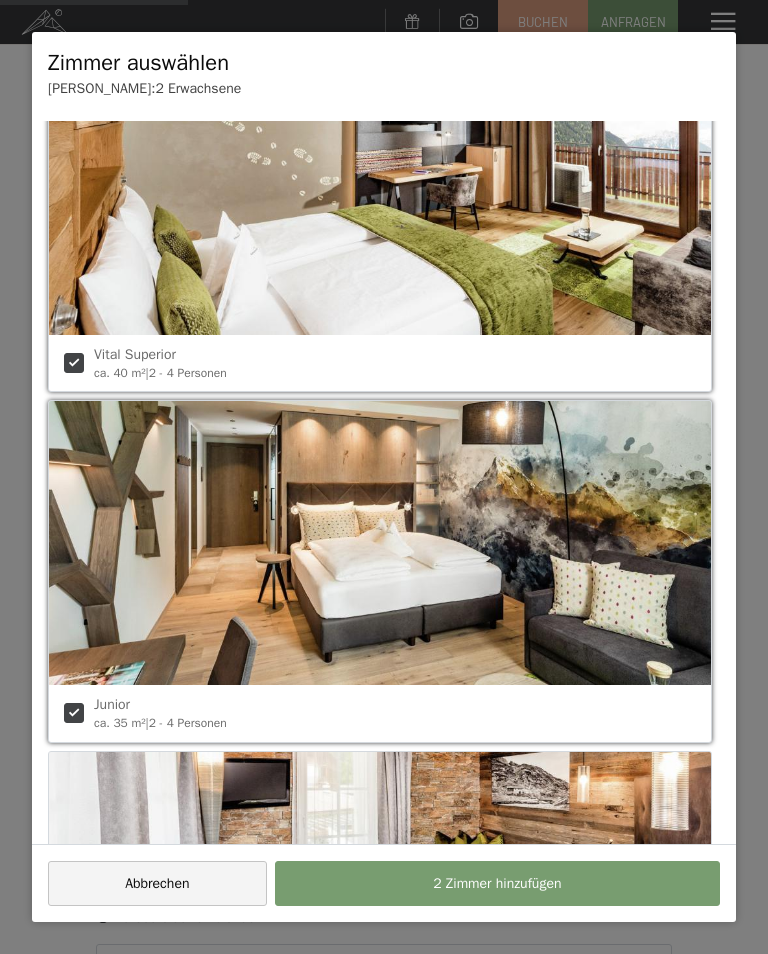 scroll, scrollTop: 2898, scrollLeft: 0, axis: vertical 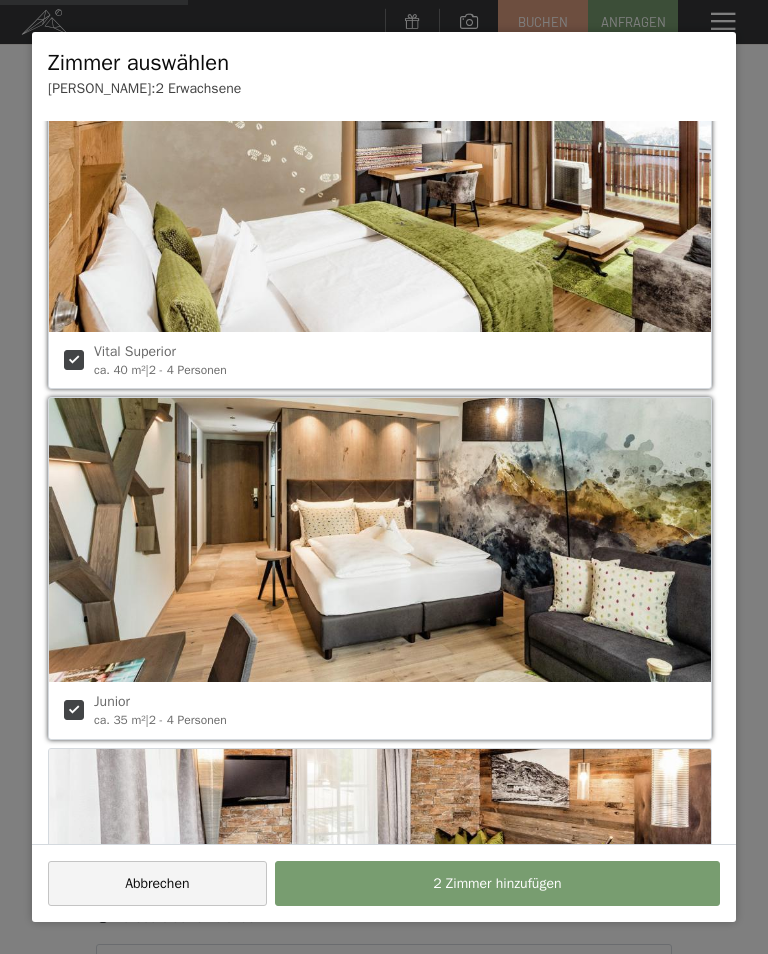click on "Vital Superior ca. 40 m²   |  2 - 4 Personen" at bounding box center [380, 360] 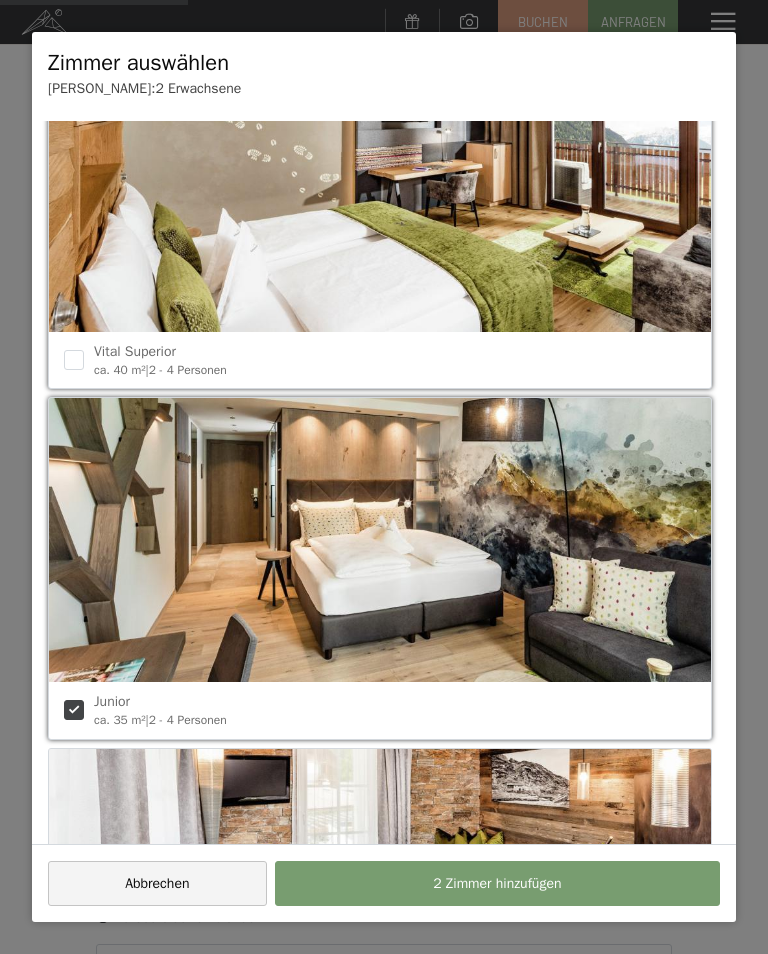 checkbox on "false" 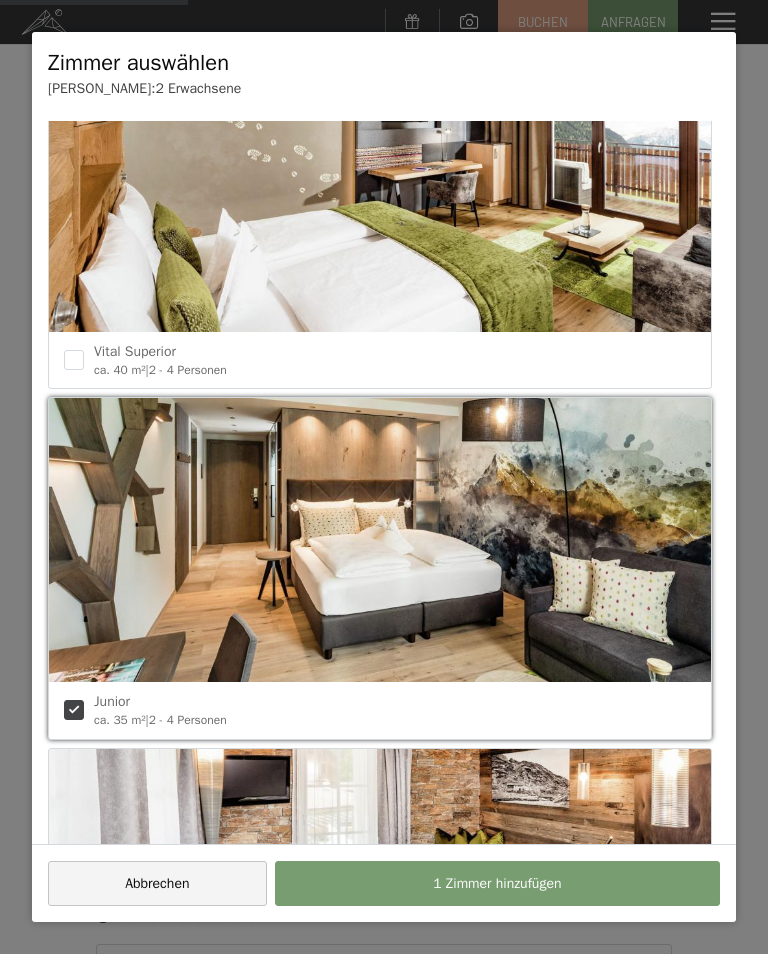click on "1 Zimmer hinzufügen" at bounding box center (497, 884) 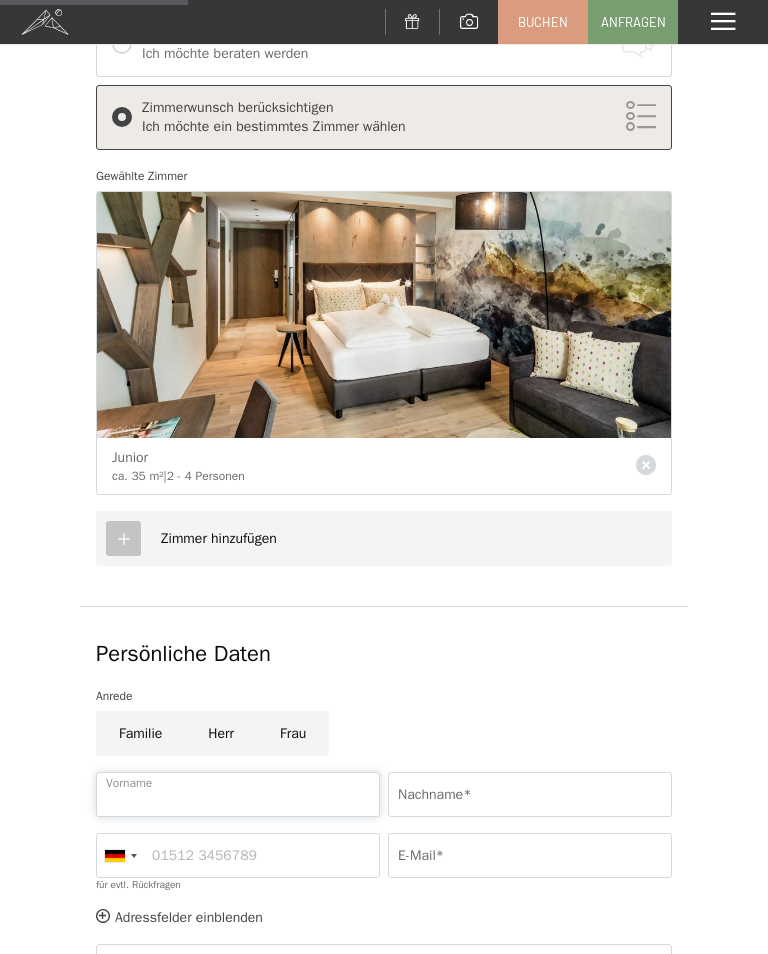 click on "Vorname" at bounding box center (238, 794) 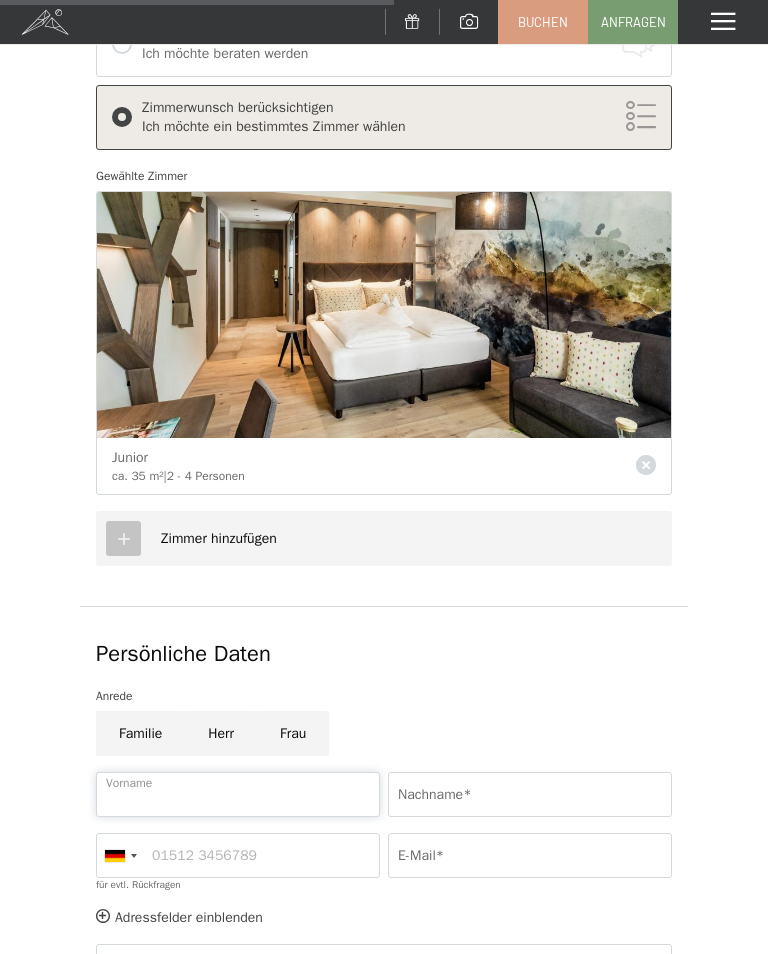 scroll, scrollTop: 554, scrollLeft: 0, axis: vertical 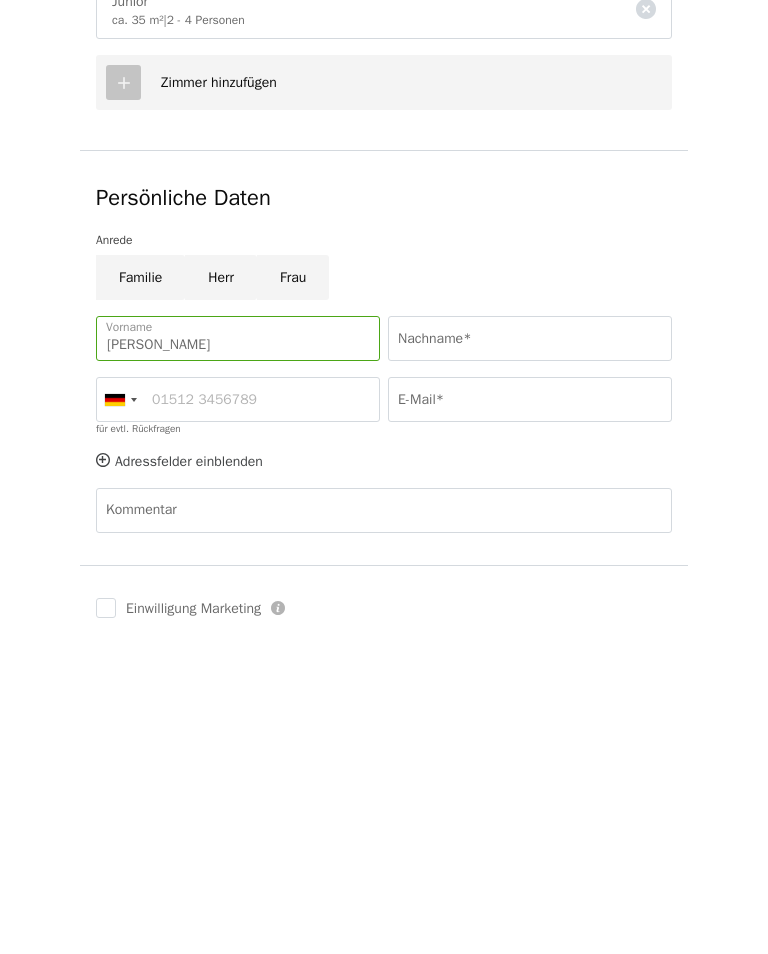click on "Ingrid u Wolfgang" at bounding box center (238, 658) 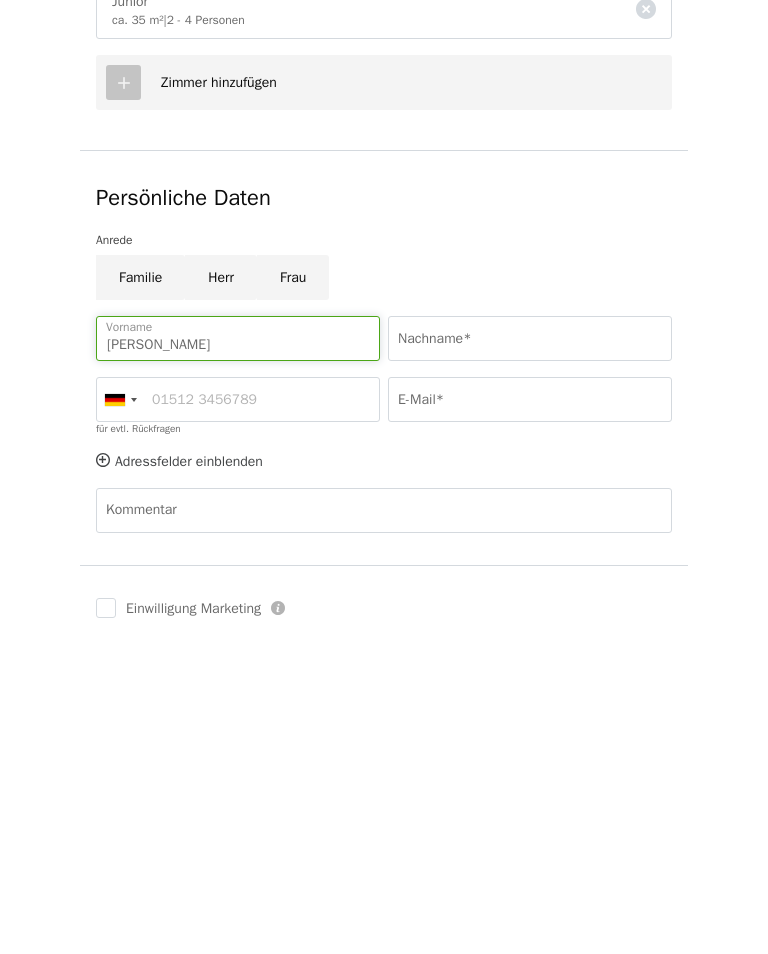 click on "Ingrid u Wolfgang" at bounding box center (238, 658) 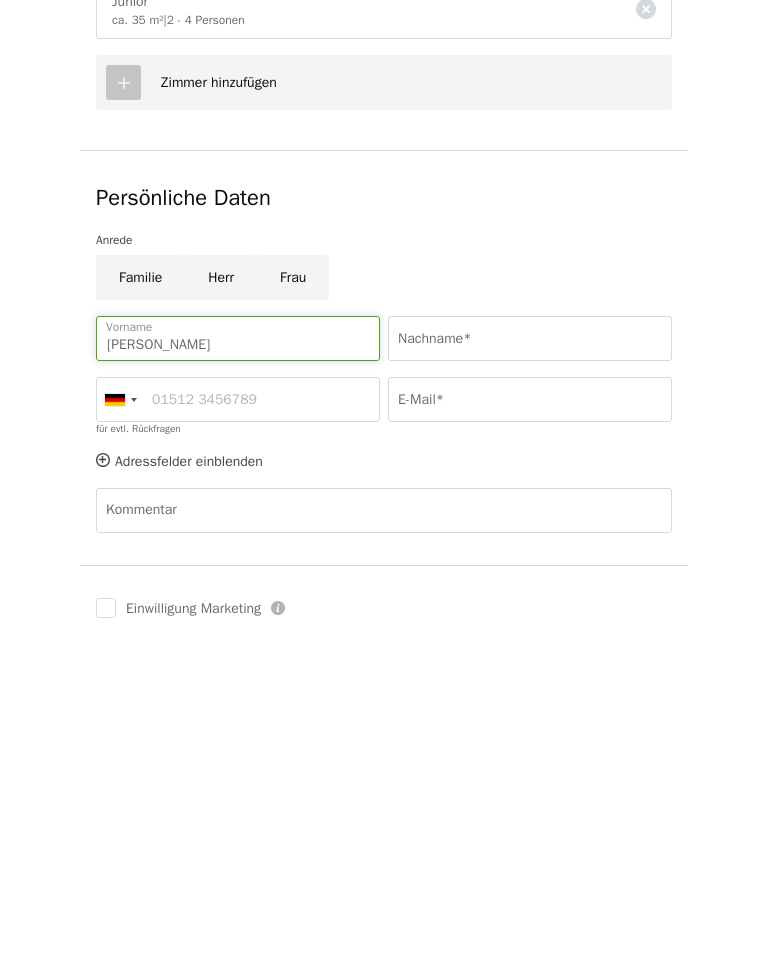 type on "Ingrid" 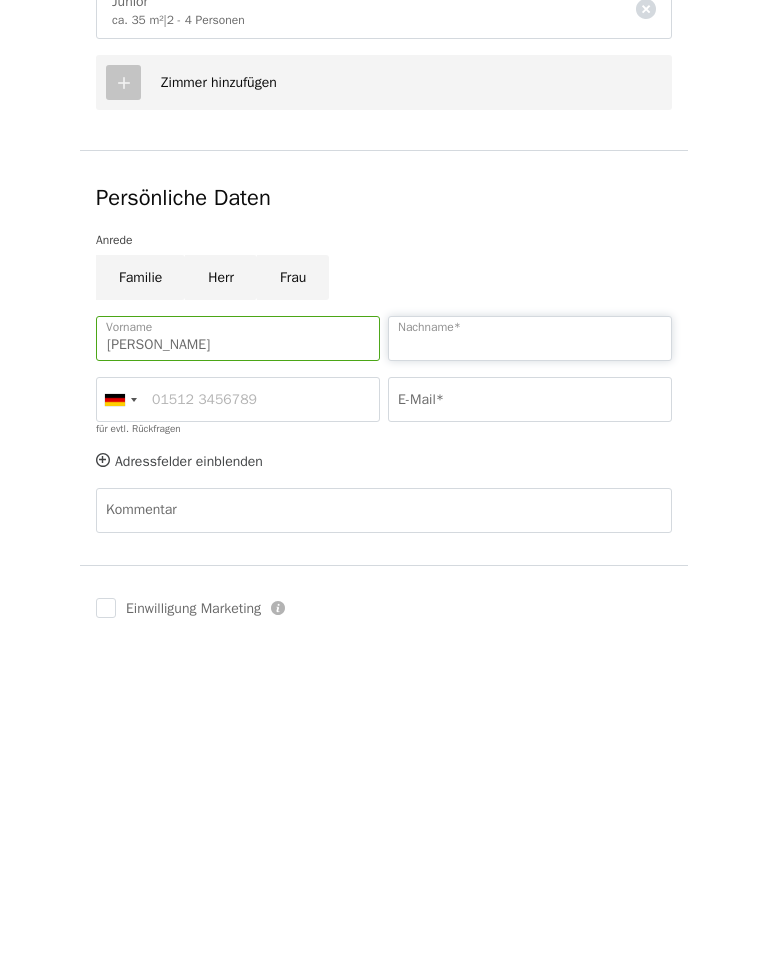 click on "Nachname*" at bounding box center (530, 658) 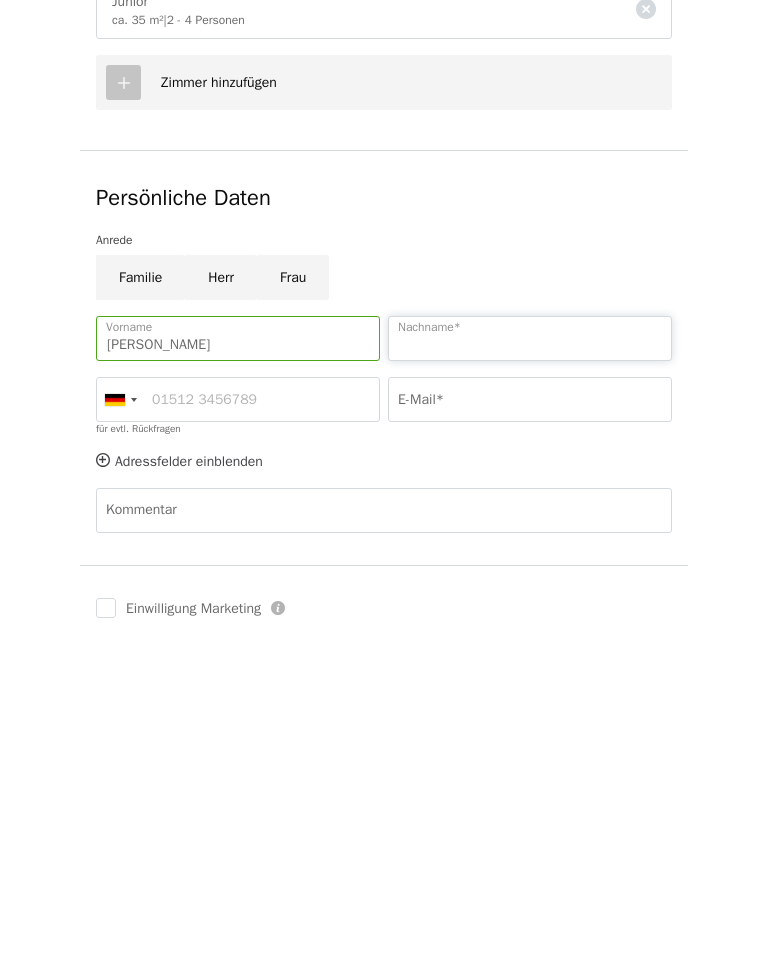type on "Hoffe" 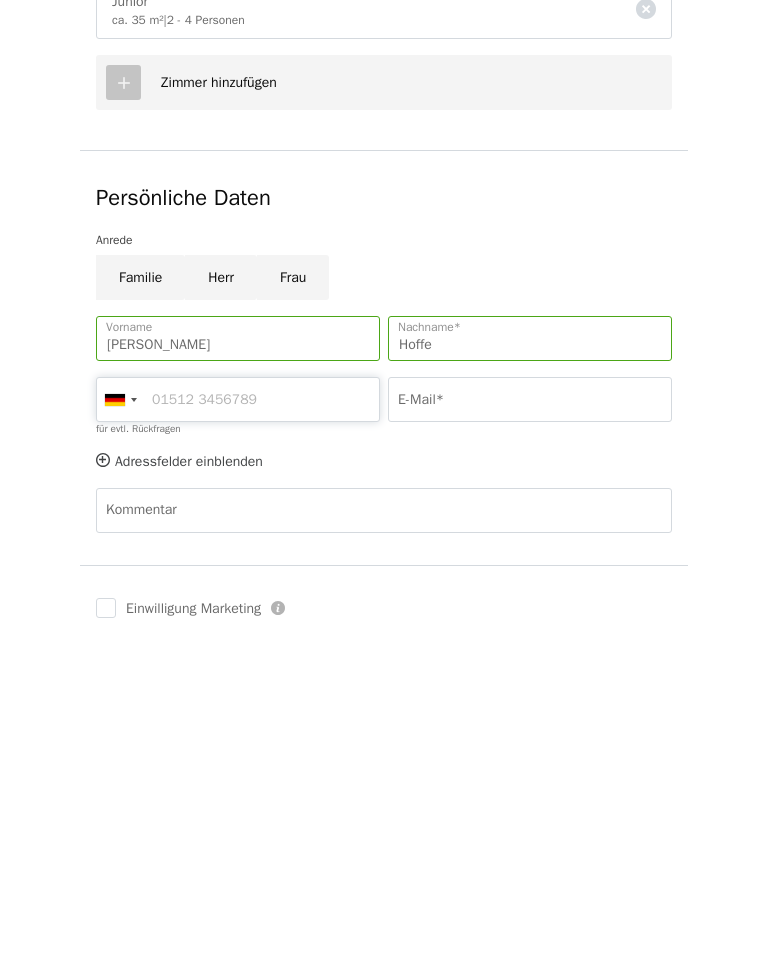 click on "für evtl. Rückfragen" at bounding box center [238, 719] 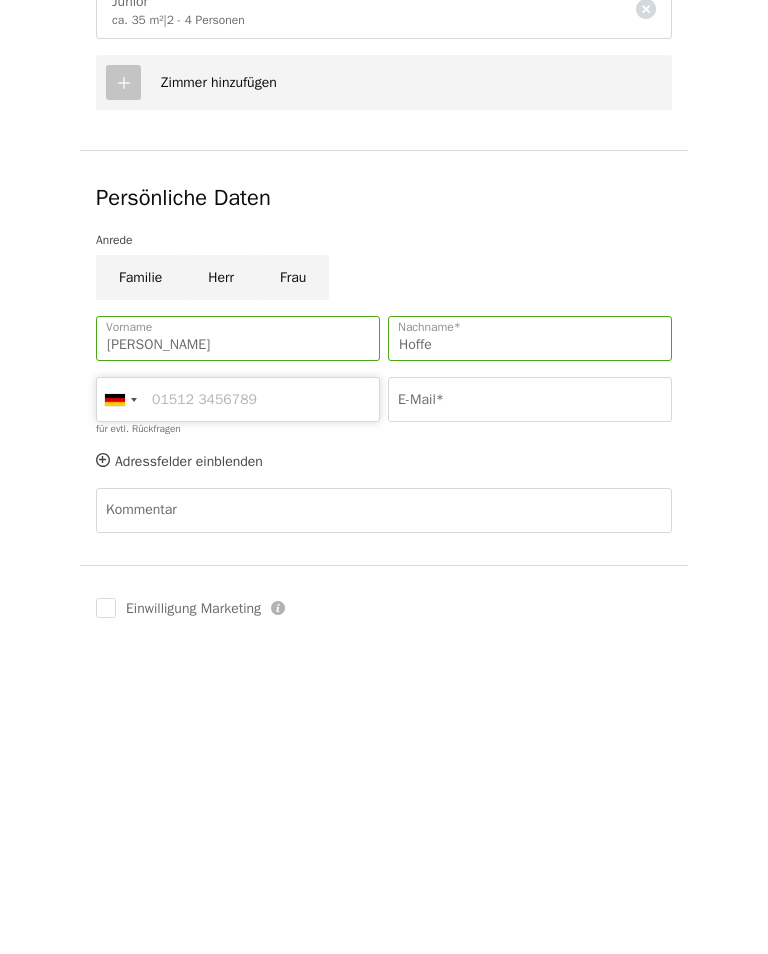type on "5472978554" 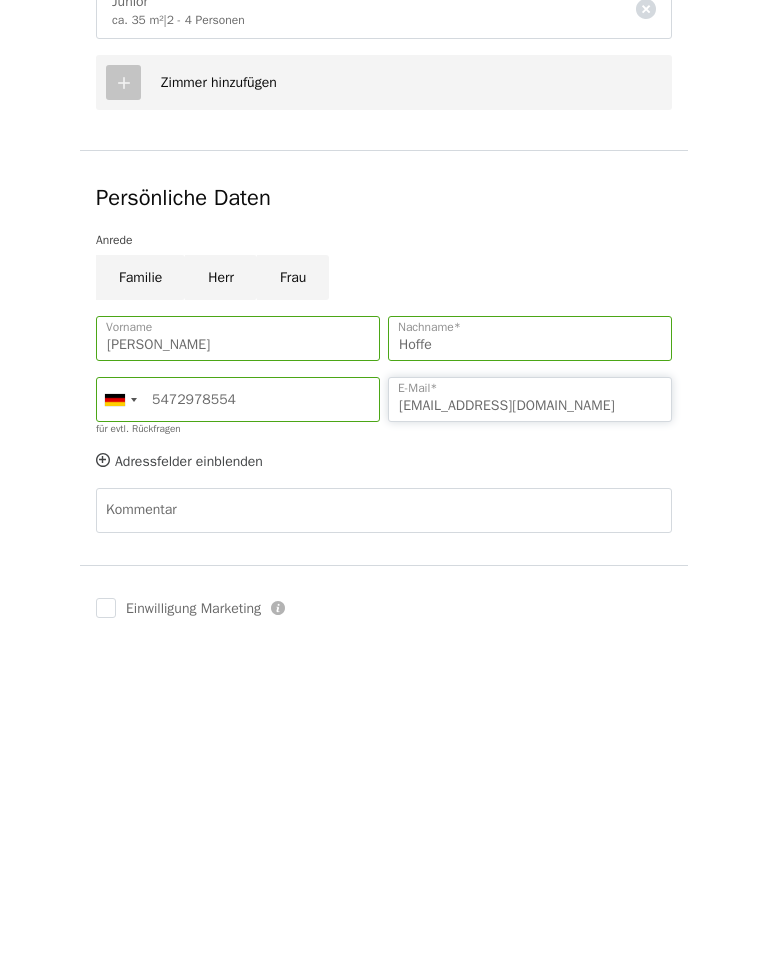 type on "ihoffe@t-online.de" 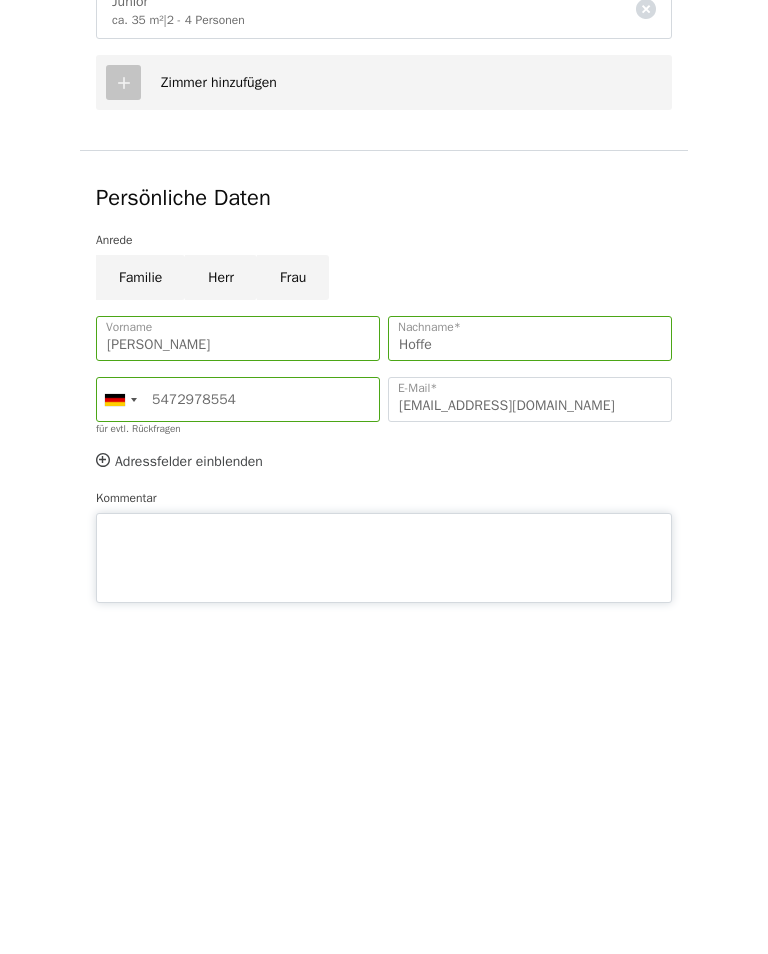 click on "Kommentar" at bounding box center (384, 878) 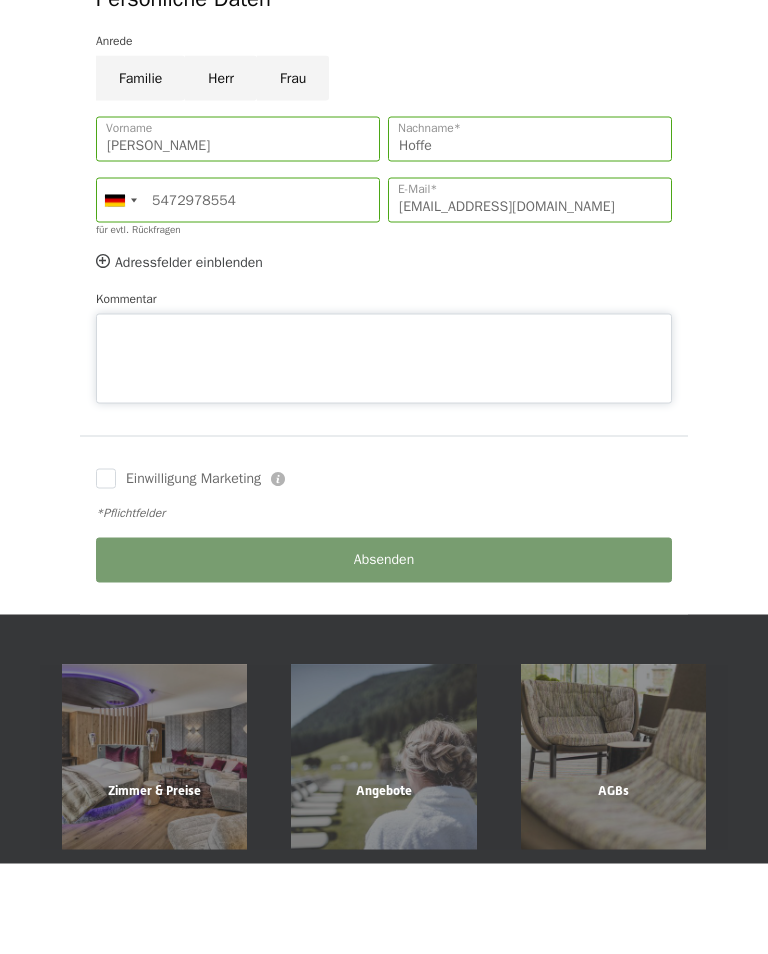 scroll, scrollTop: 982, scrollLeft: 0, axis: vertical 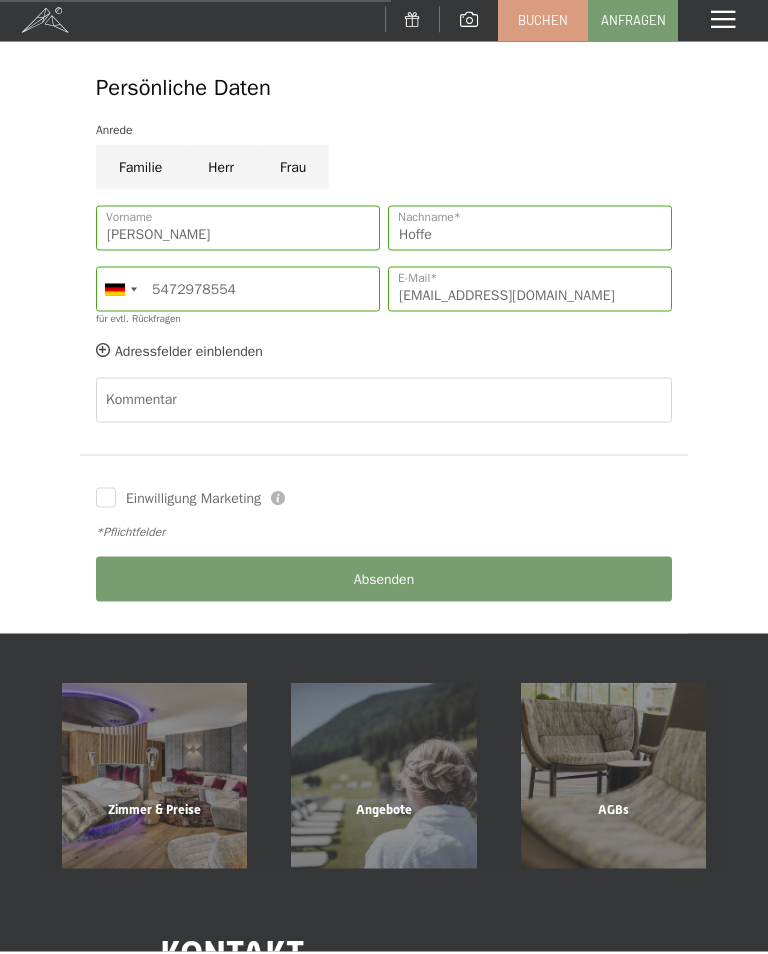 click on "Einwilligung Marketing   Der Unterfertigte, der die  Aufklärung laut Link  gelesen und verstanden hat, stimmt – bezugnehmend auf die Datenverarbeitung, für welche die Einwilligung der betroffenen Person gesetzlich vorgeschrieben ist – der Verarbeitung seiner personenbezogenen Daten seitens Alpine Luxury SPA Resort SCHWARZENSTEIN für die Übermittlung von Werbe- und Marketingmitteilungen über unsere Dienstleistungen, Aktionen/Angebote usw., einschließlich des Versands von Newslettern, über automatisierte (E-Mail, SMS usw.) und nicht-automatisierte (postalisch, Callcenter) Systeme zu. *Pflichtfelder Absenden" 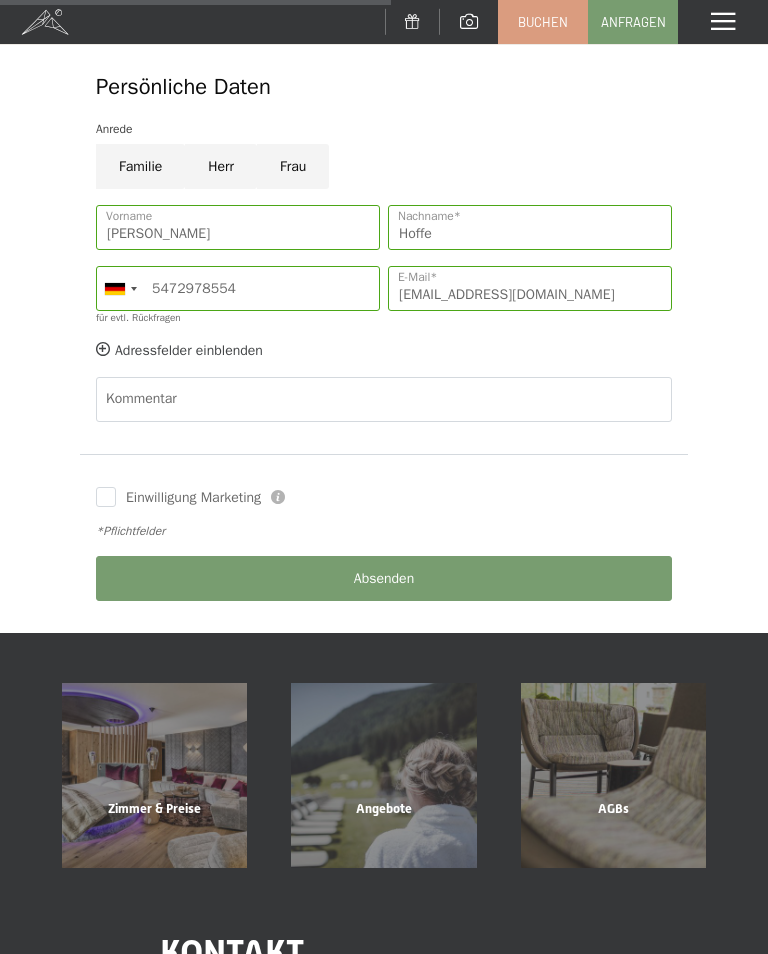 click on "Einwilligung Marketing" at bounding box center [188, 498] 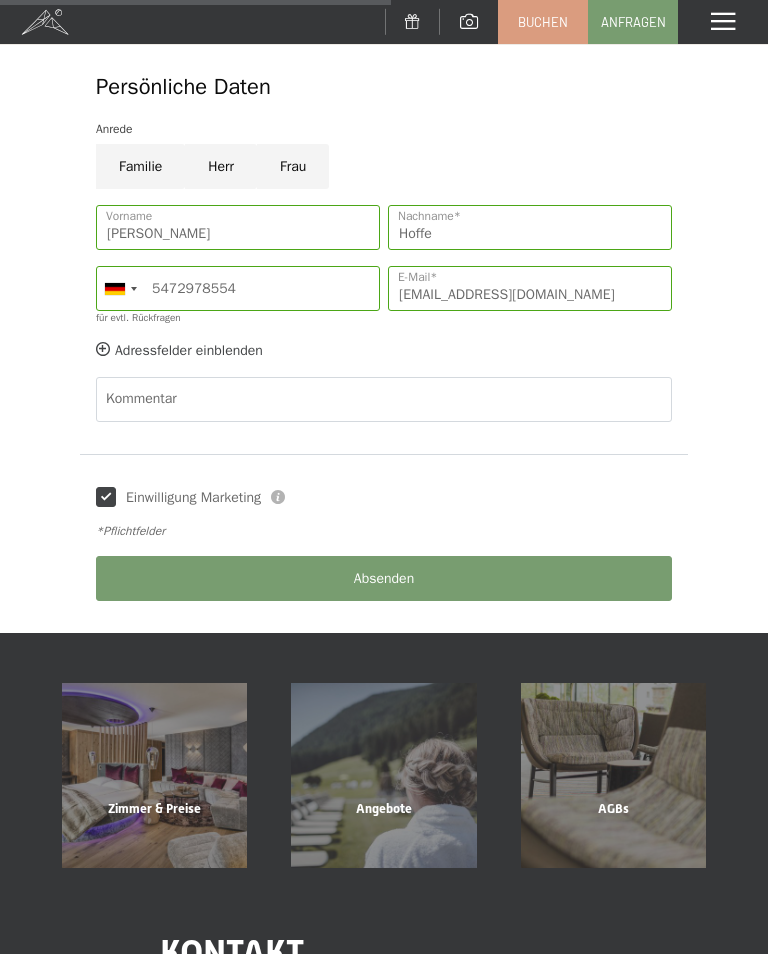 click on "Einwilligung Marketing" at bounding box center [106, 497] 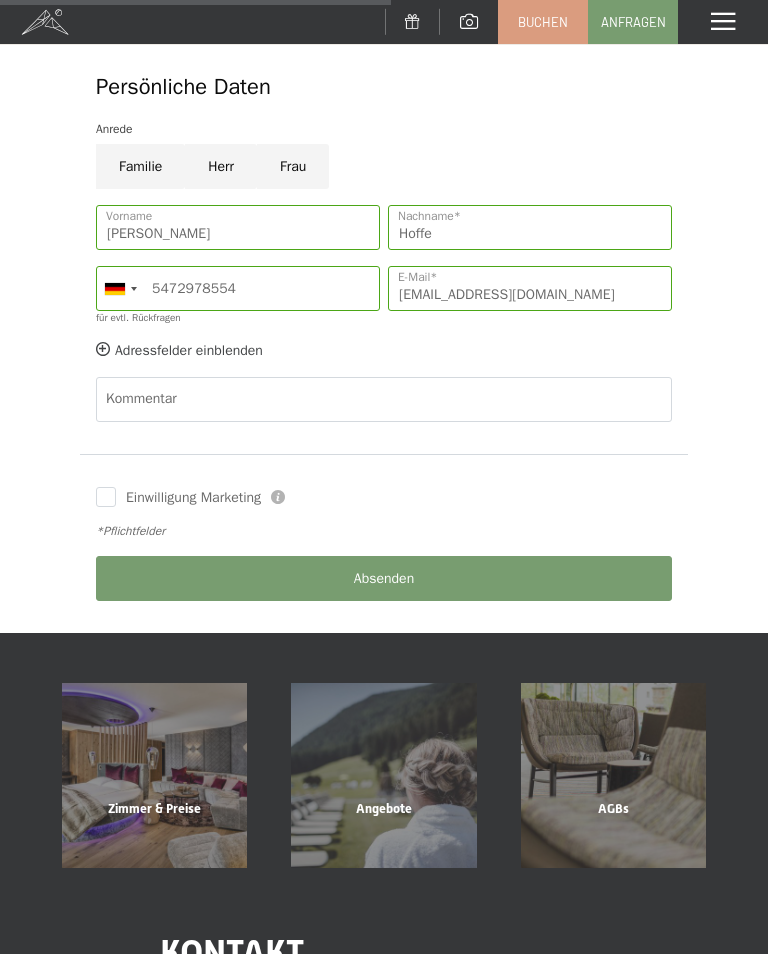 click on "Einwilligung Marketing" at bounding box center (188, 498) 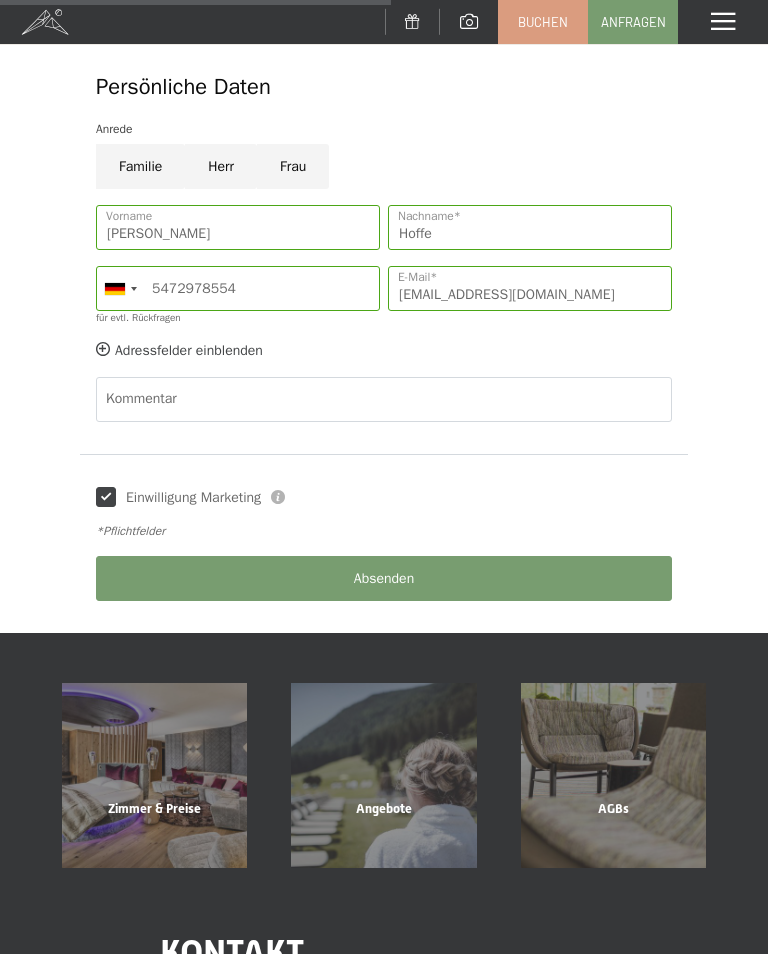 click on "Einwilligung Marketing" at bounding box center (106, 497) 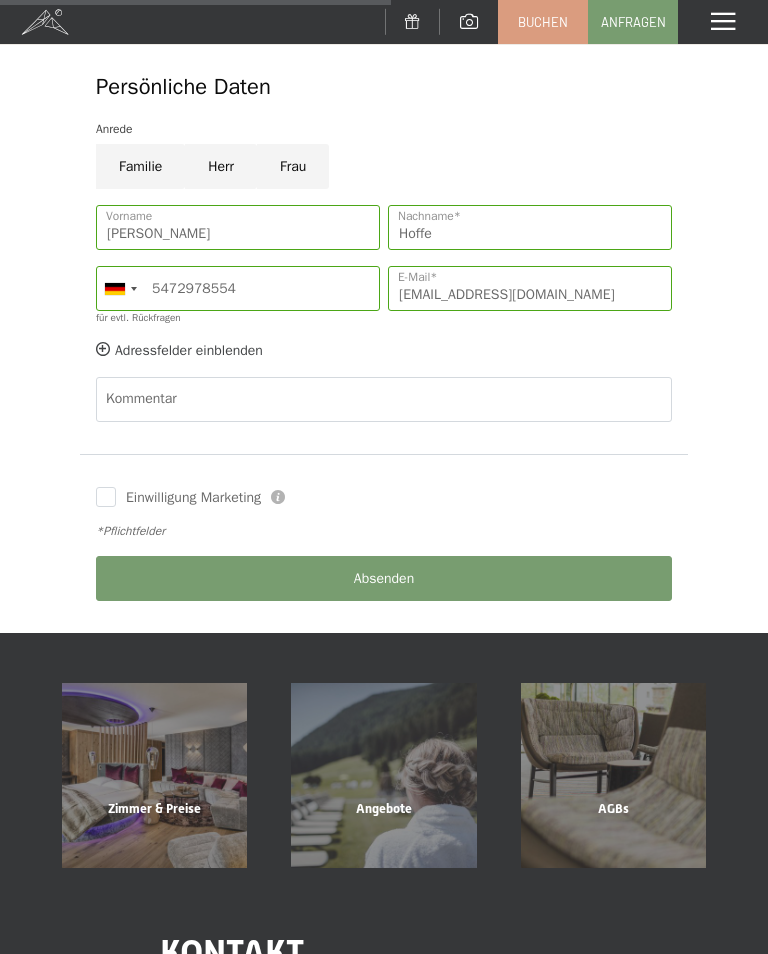 checkbox on "false" 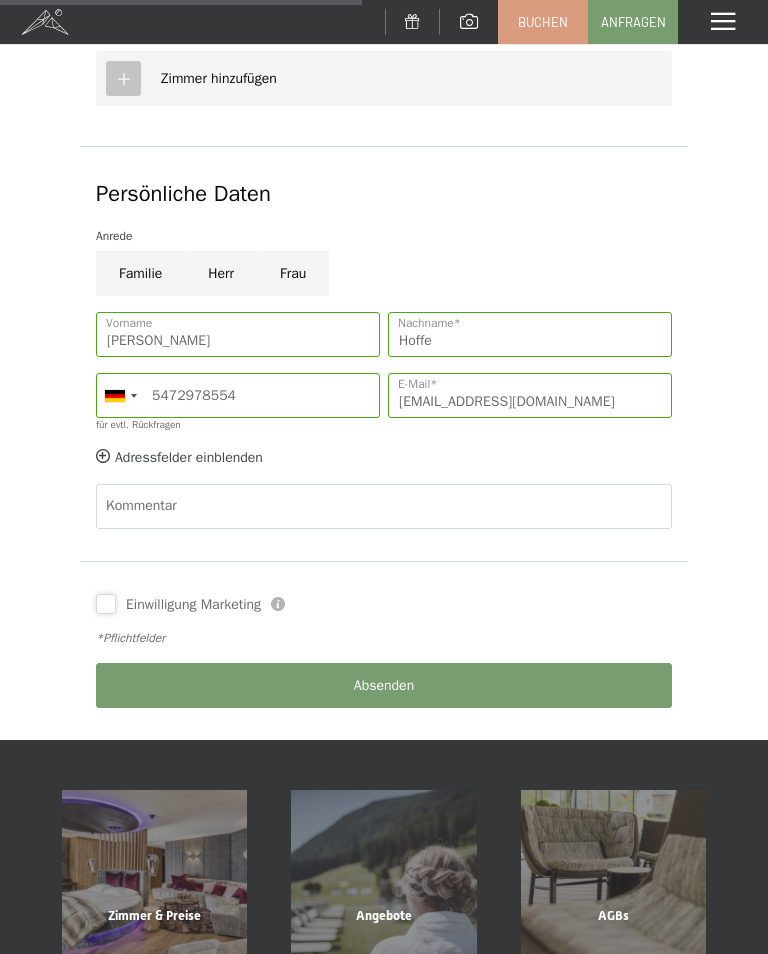 scroll, scrollTop: 879, scrollLeft: 0, axis: vertical 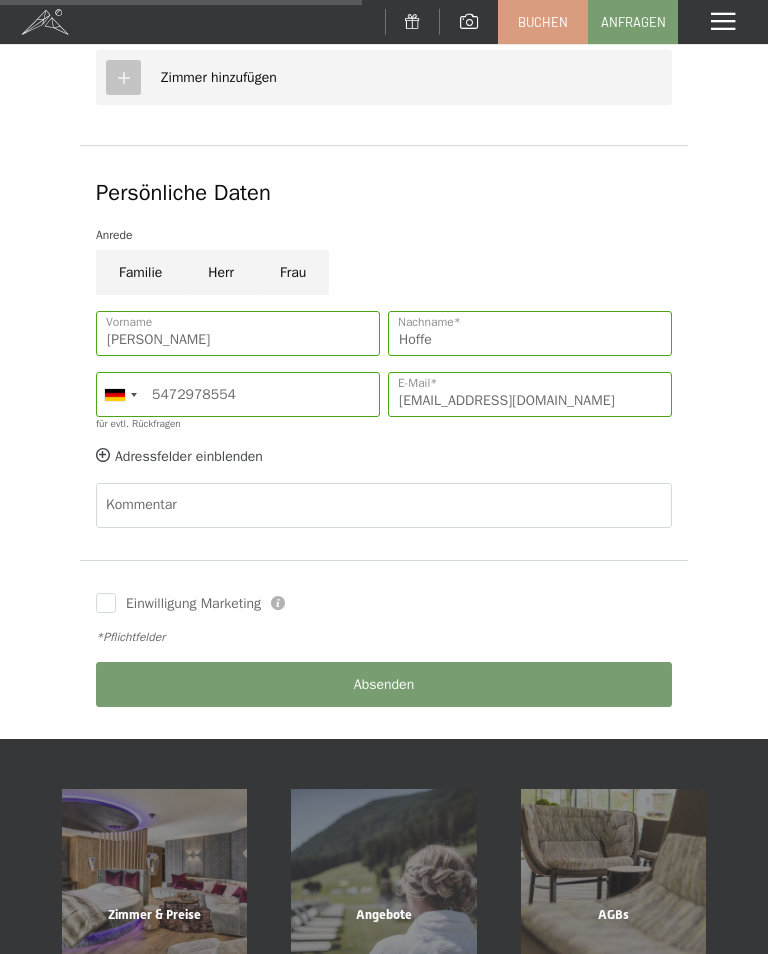 click on "Frau" at bounding box center [293, 272] 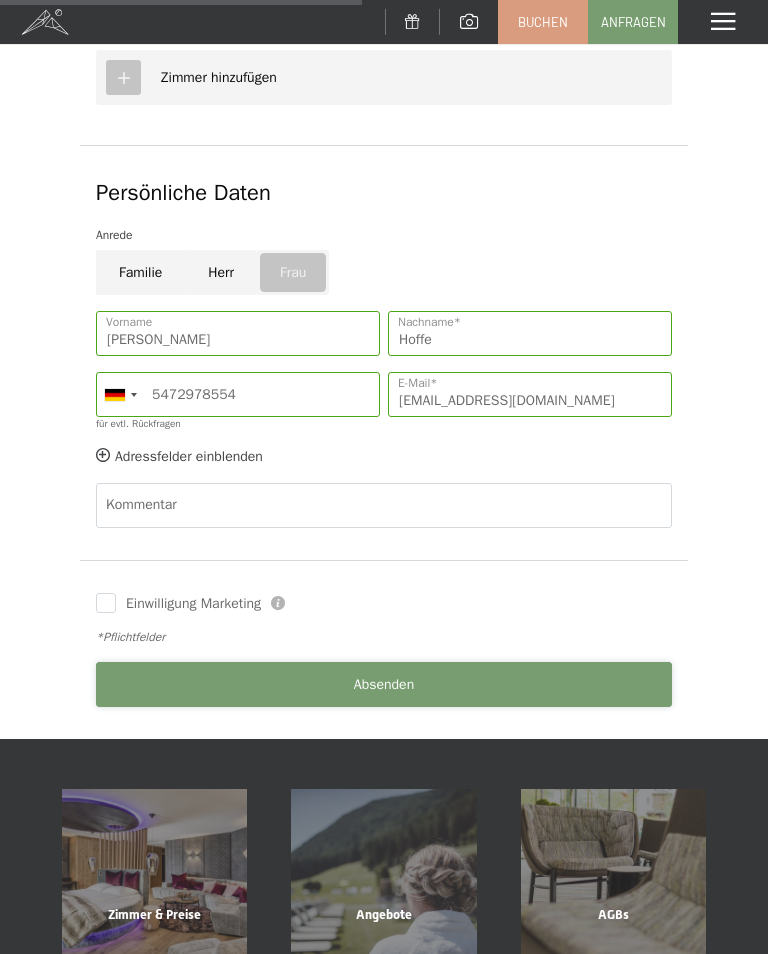 click on "Absenden" at bounding box center (384, 685) 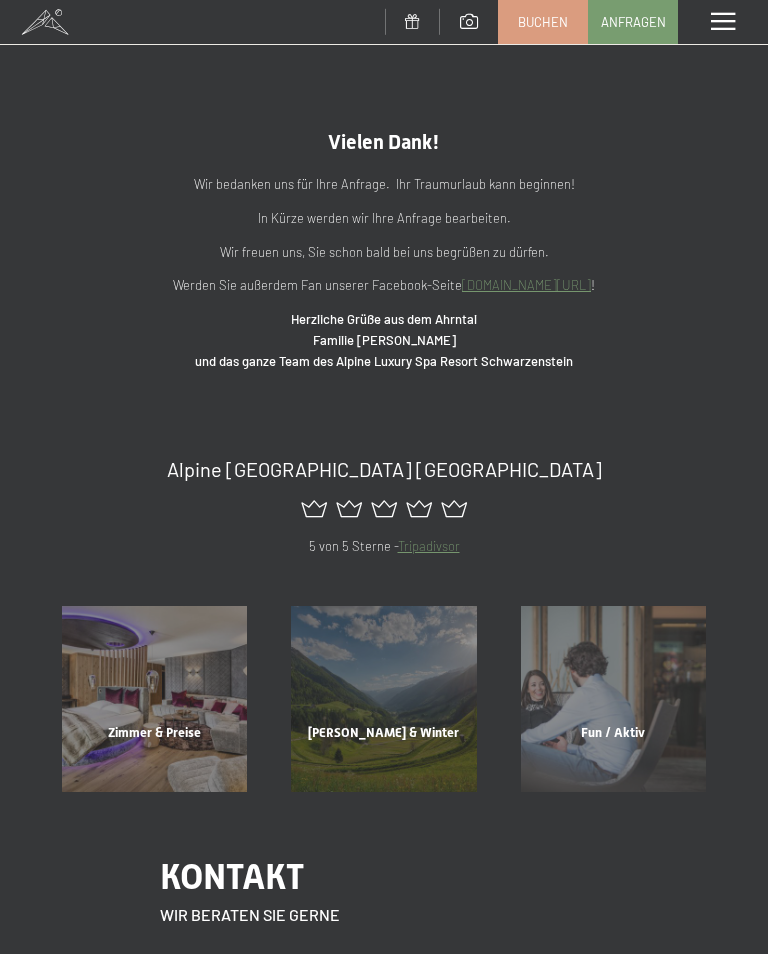 scroll, scrollTop: 0, scrollLeft: 0, axis: both 